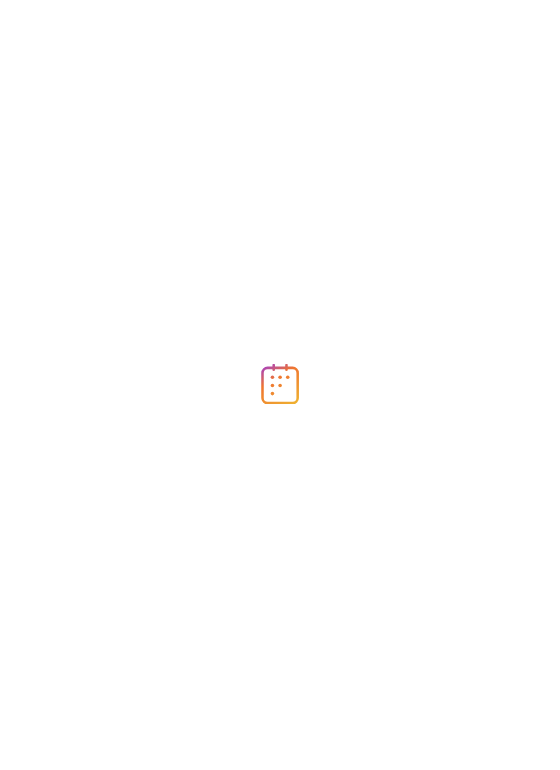 scroll, scrollTop: 0, scrollLeft: 0, axis: both 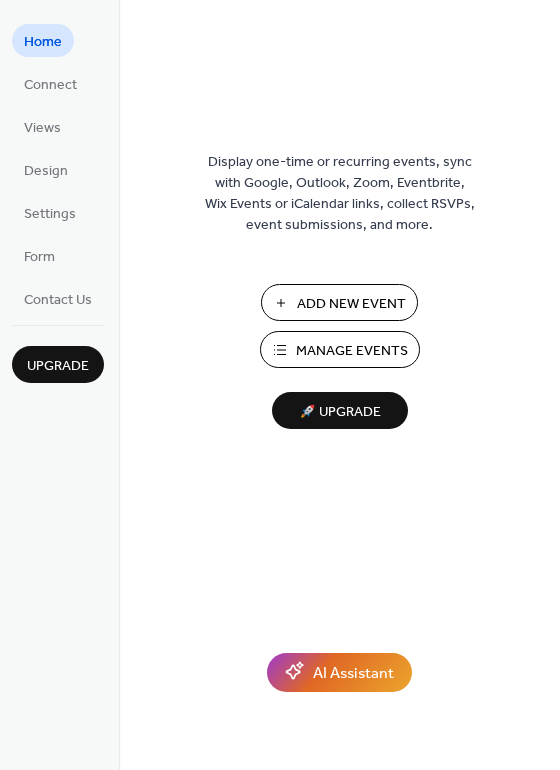 click on "Manage Events" at bounding box center (352, 351) 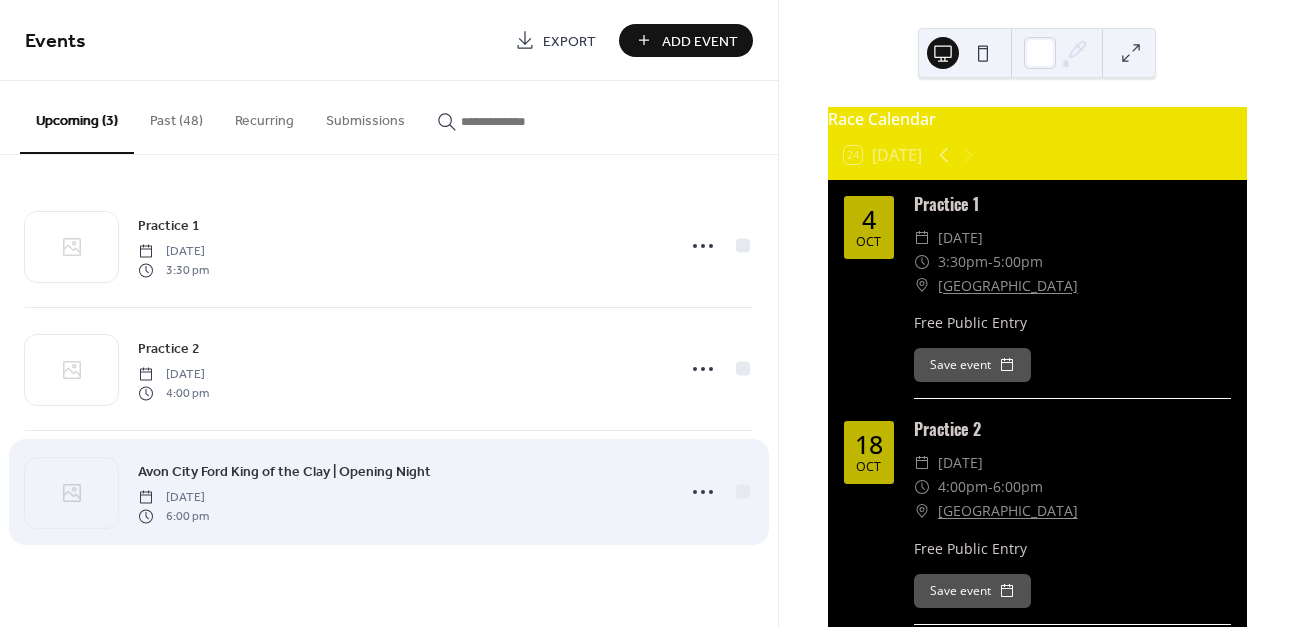 scroll, scrollTop: 0, scrollLeft: 0, axis: both 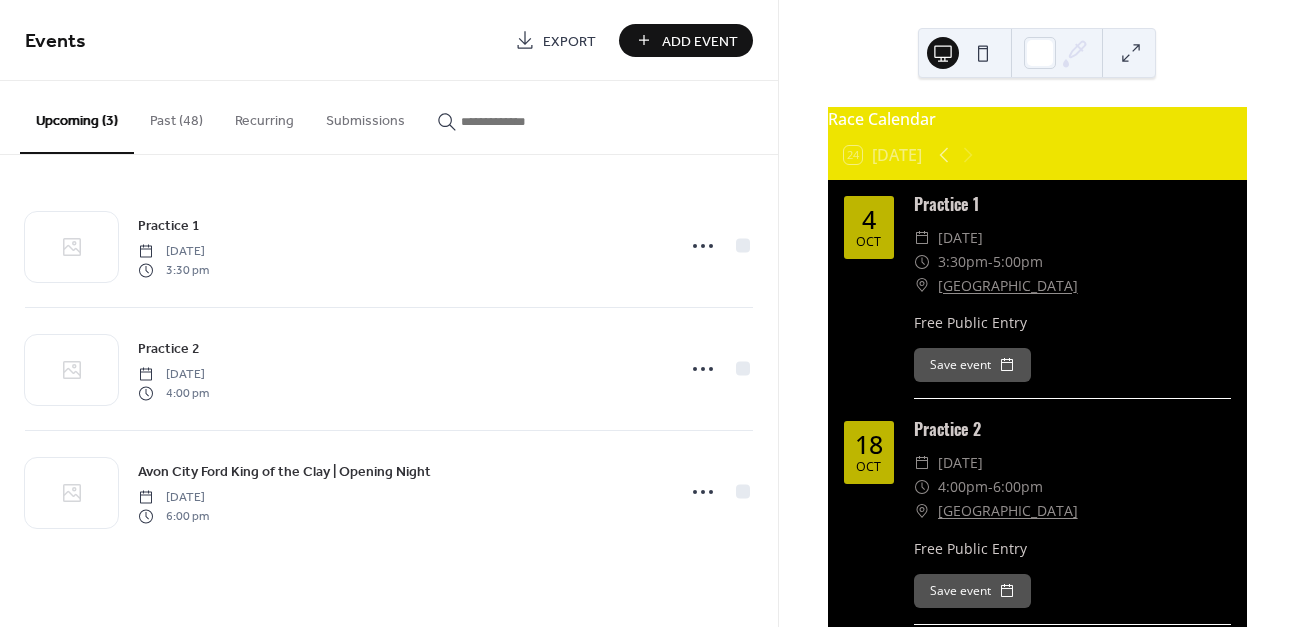 click on "Add Event" at bounding box center (700, 41) 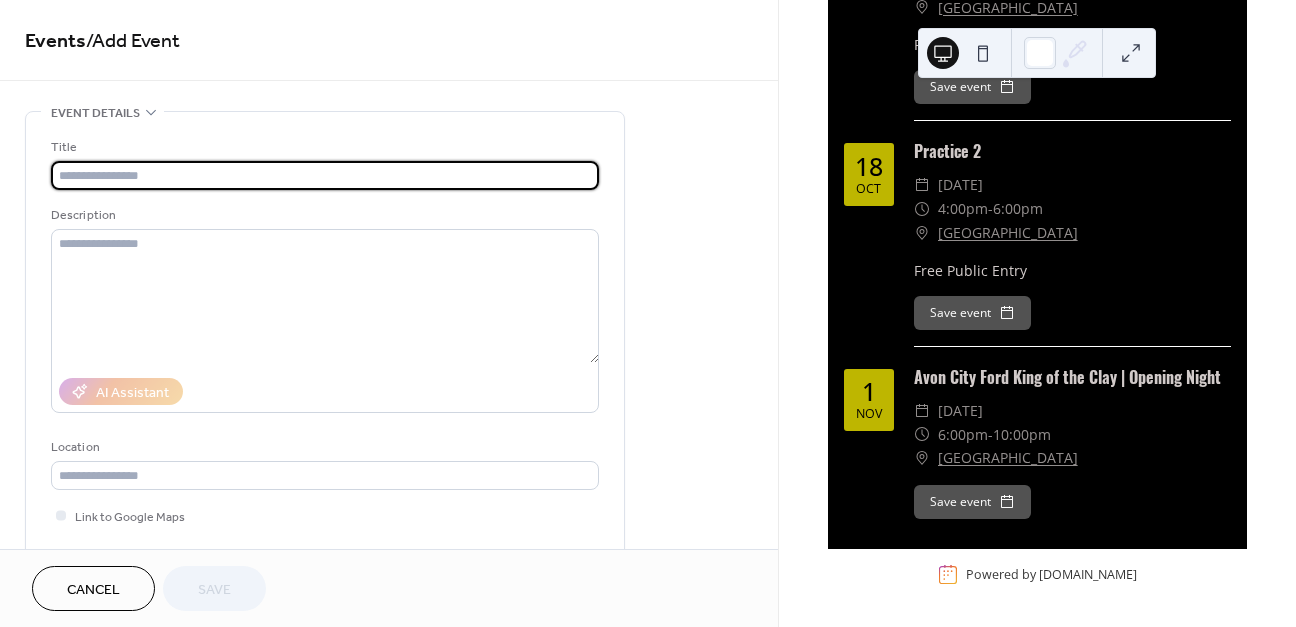 scroll, scrollTop: 283, scrollLeft: 0, axis: vertical 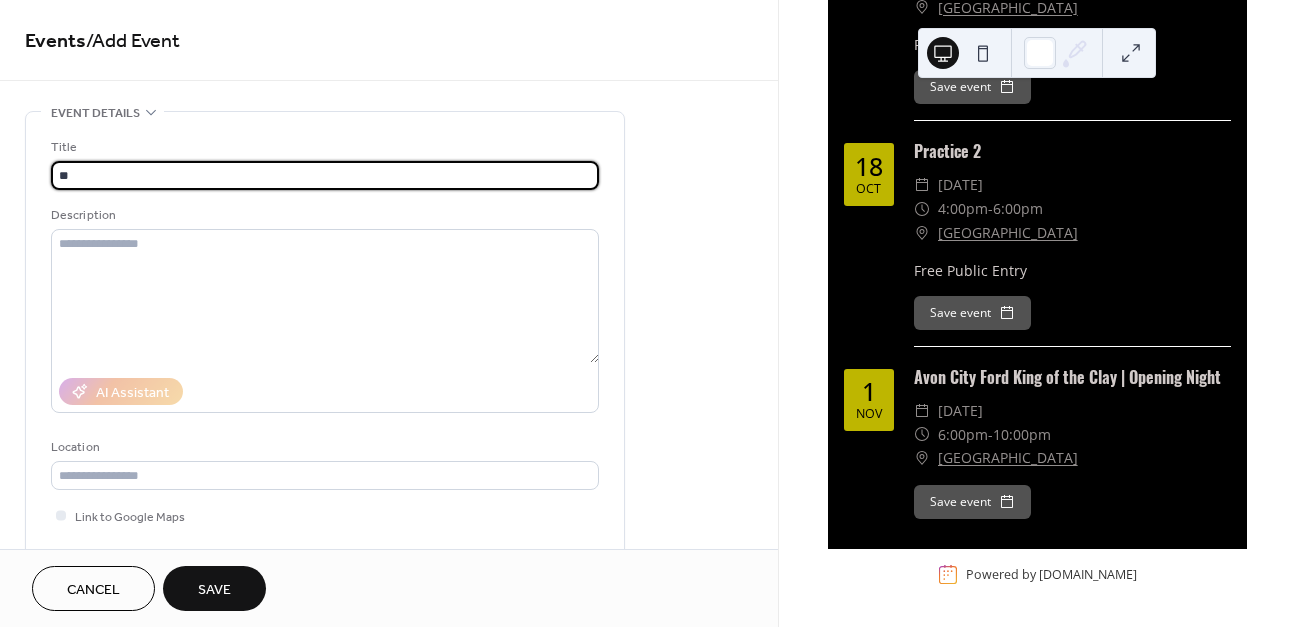 type on "*" 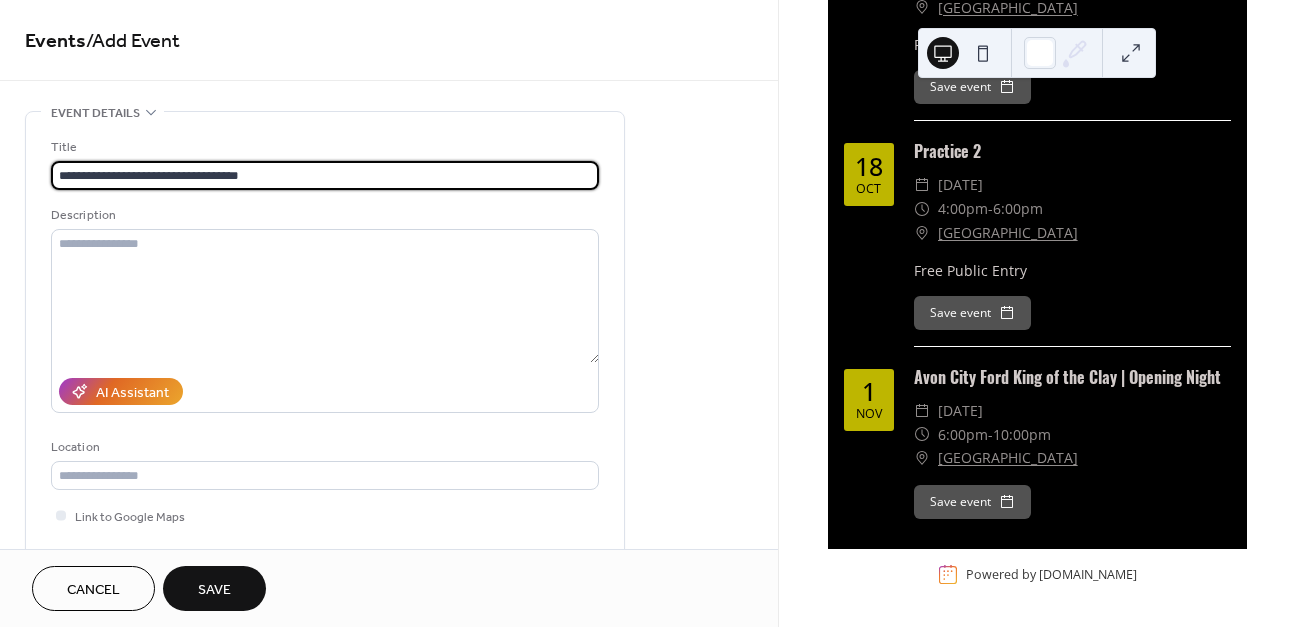 drag, startPoint x: 269, startPoint y: 181, endPoint x: -72, endPoint y: 168, distance: 341.2477 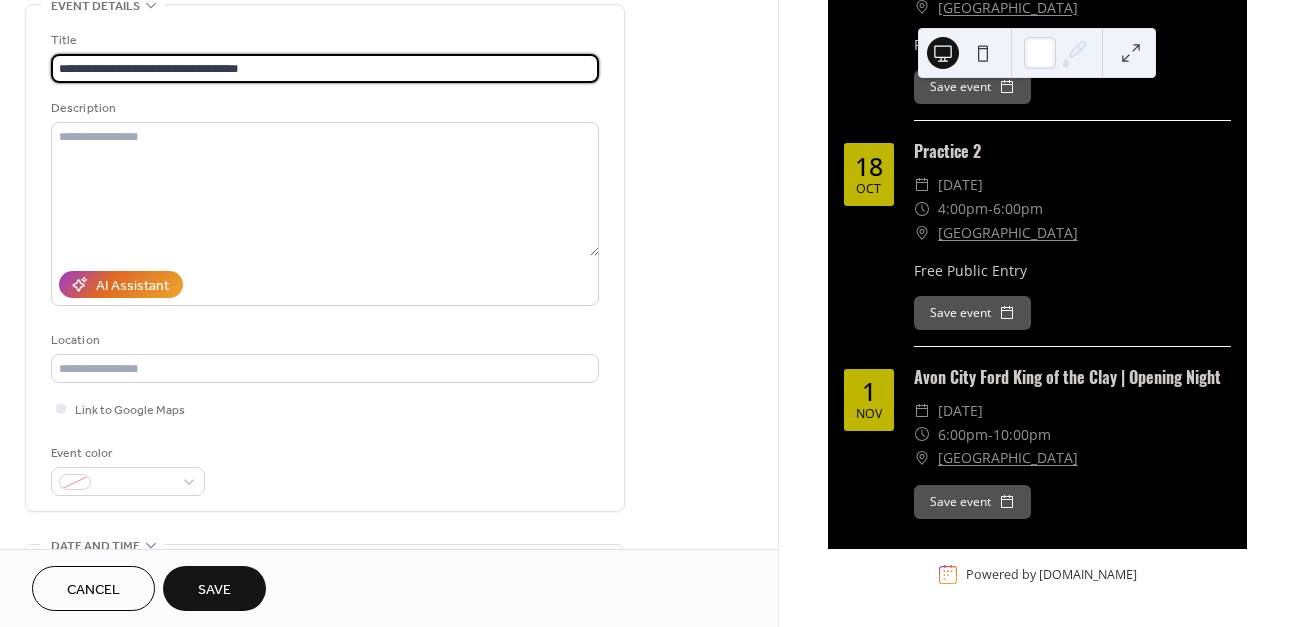 scroll, scrollTop: 111, scrollLeft: 0, axis: vertical 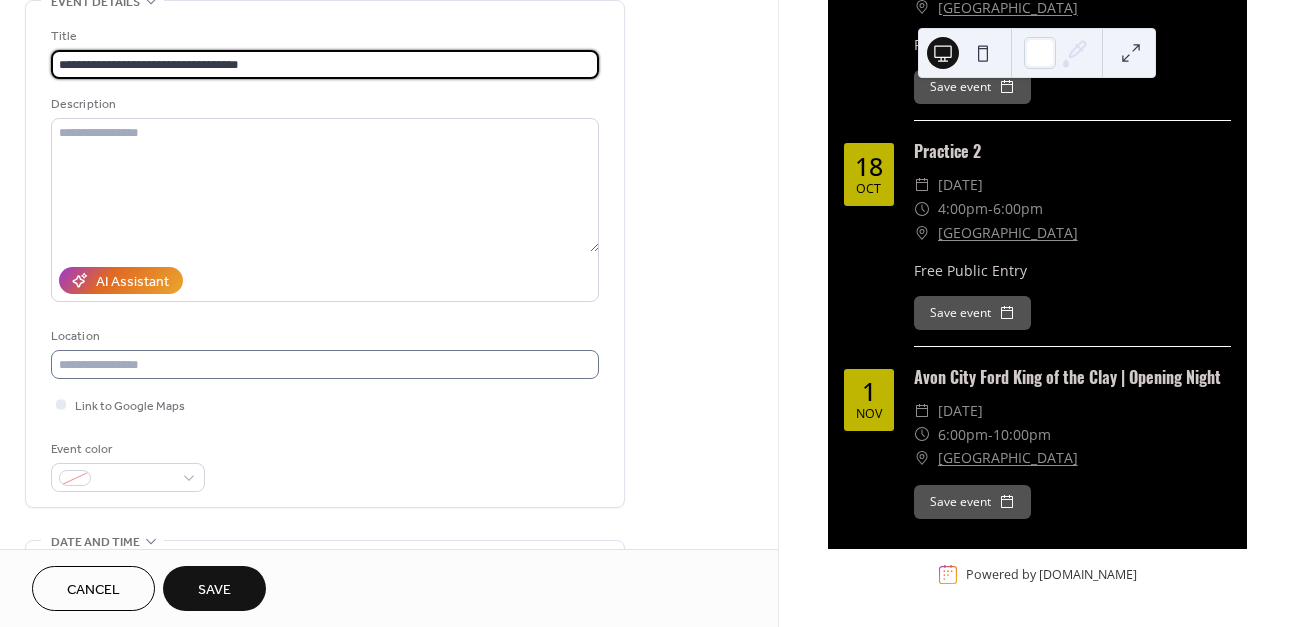 type on "**********" 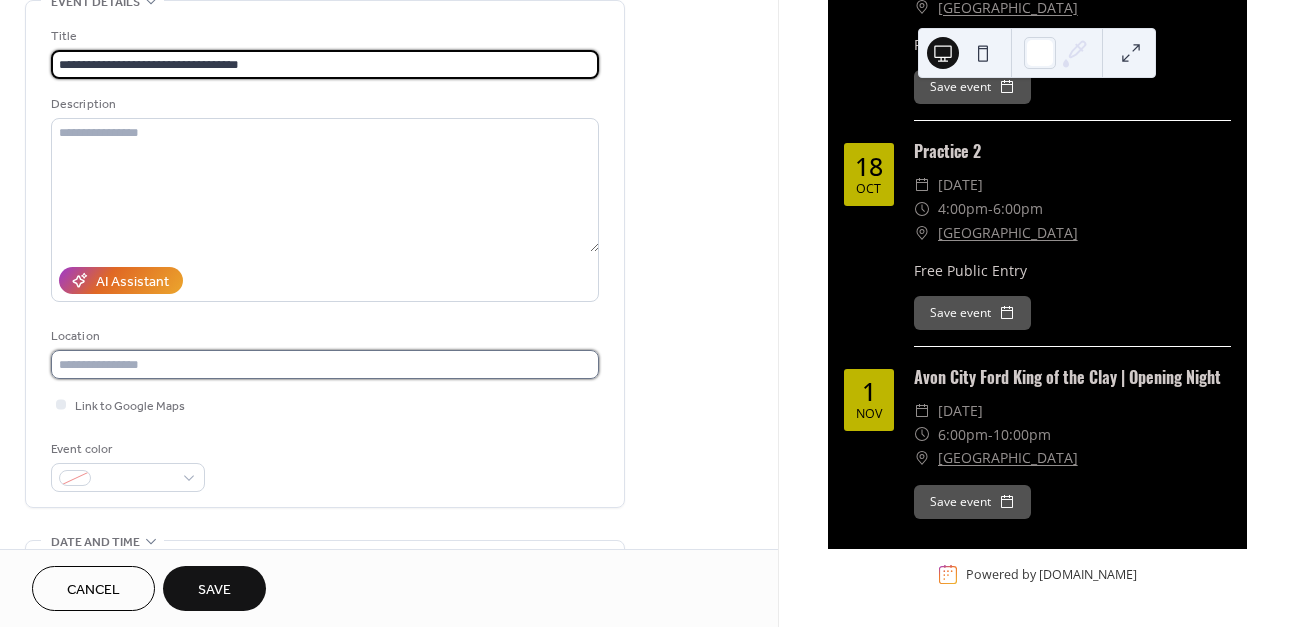 click at bounding box center (325, 364) 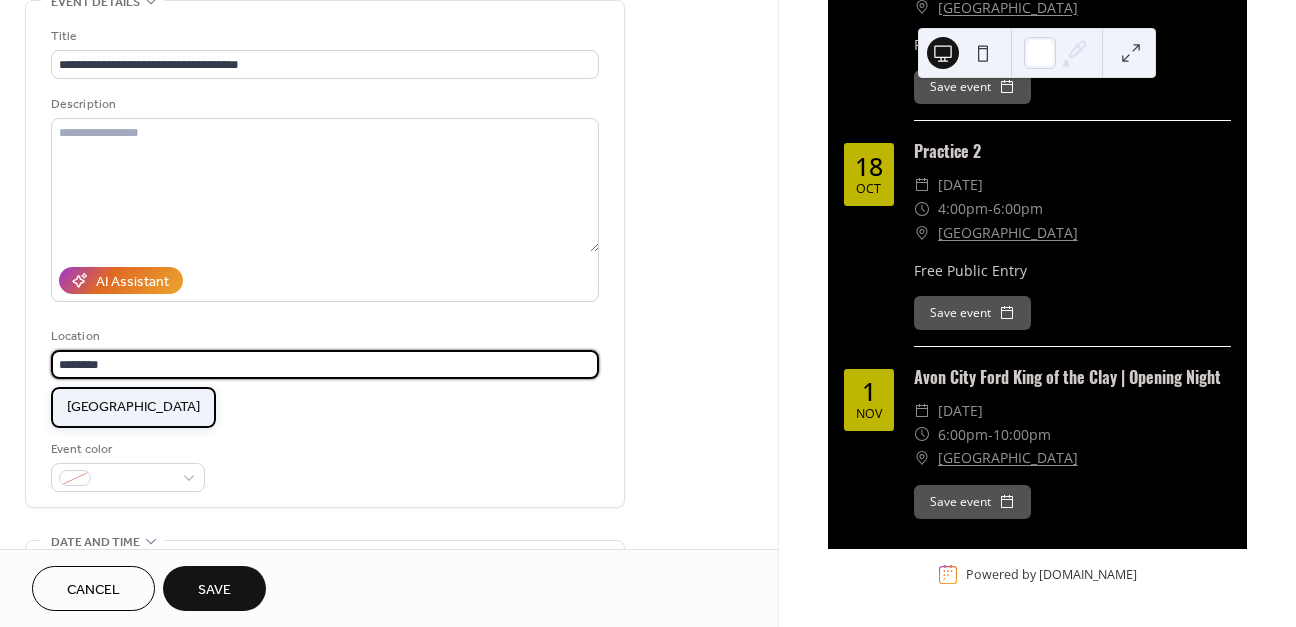 click on "[GEOGRAPHIC_DATA]" at bounding box center (133, 407) 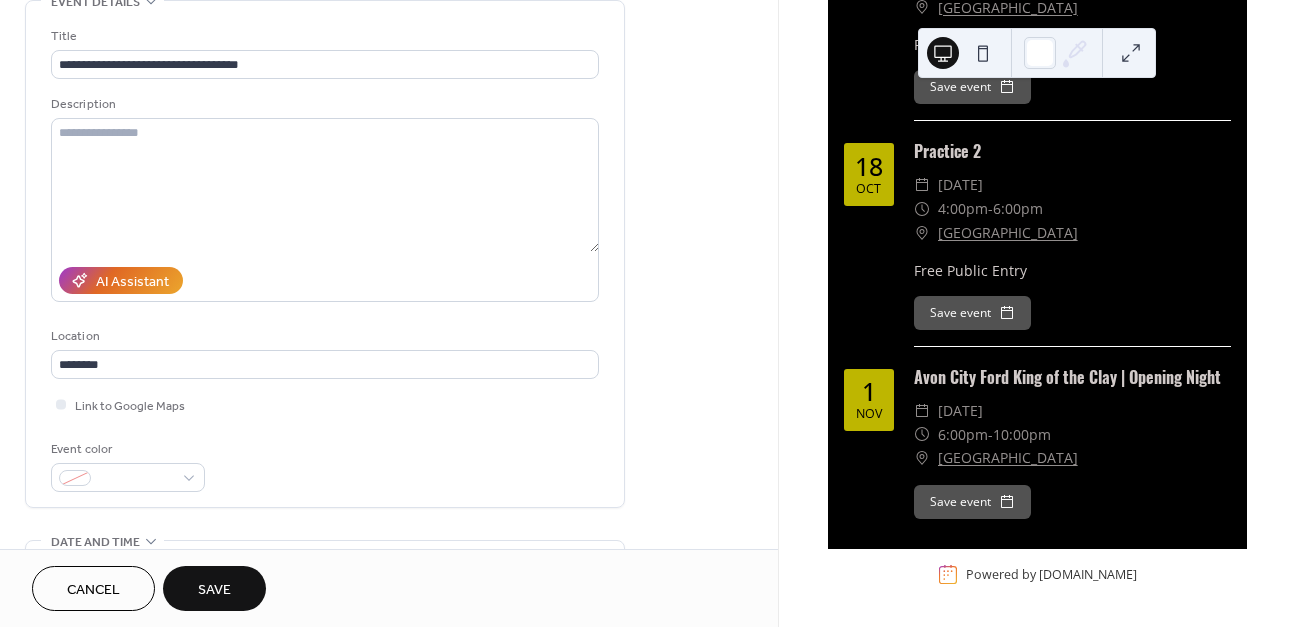 type on "**********" 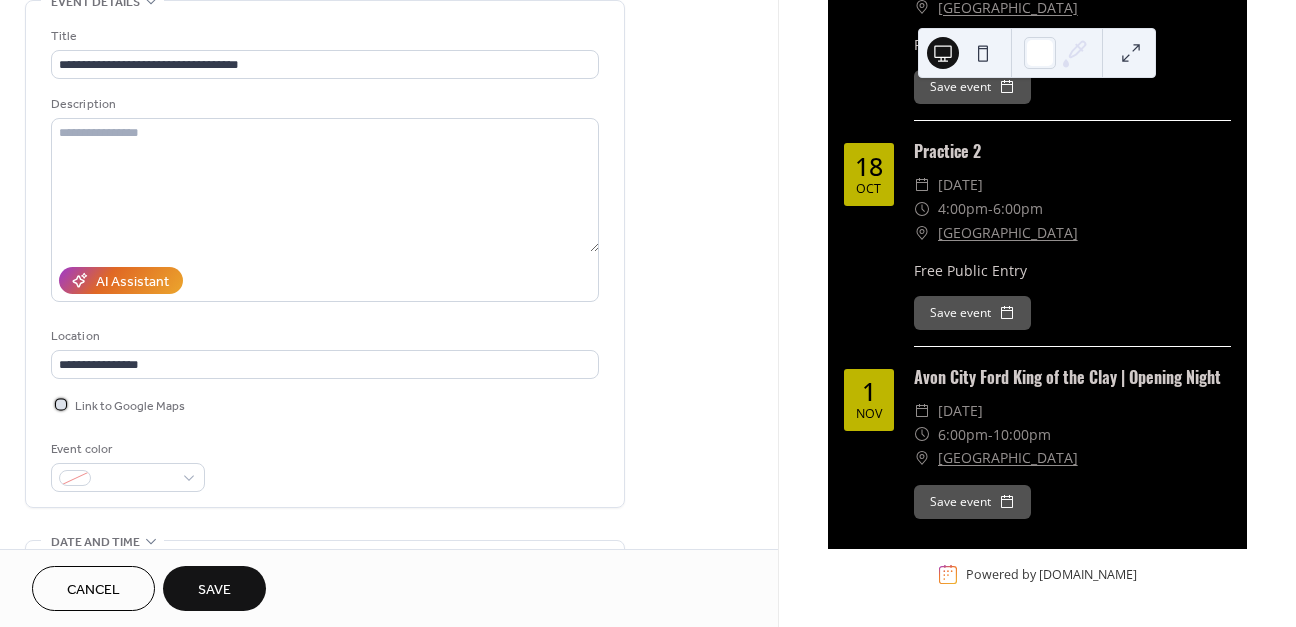 click on "Link to Google Maps" at bounding box center [130, 406] 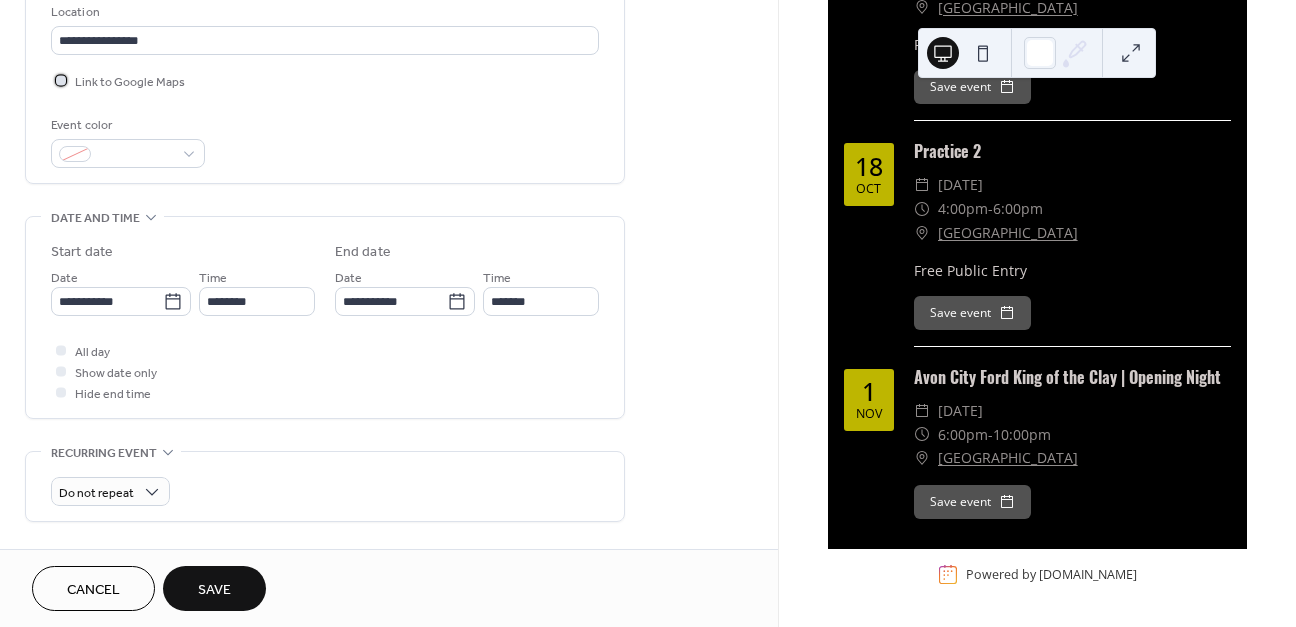 scroll, scrollTop: 438, scrollLeft: 0, axis: vertical 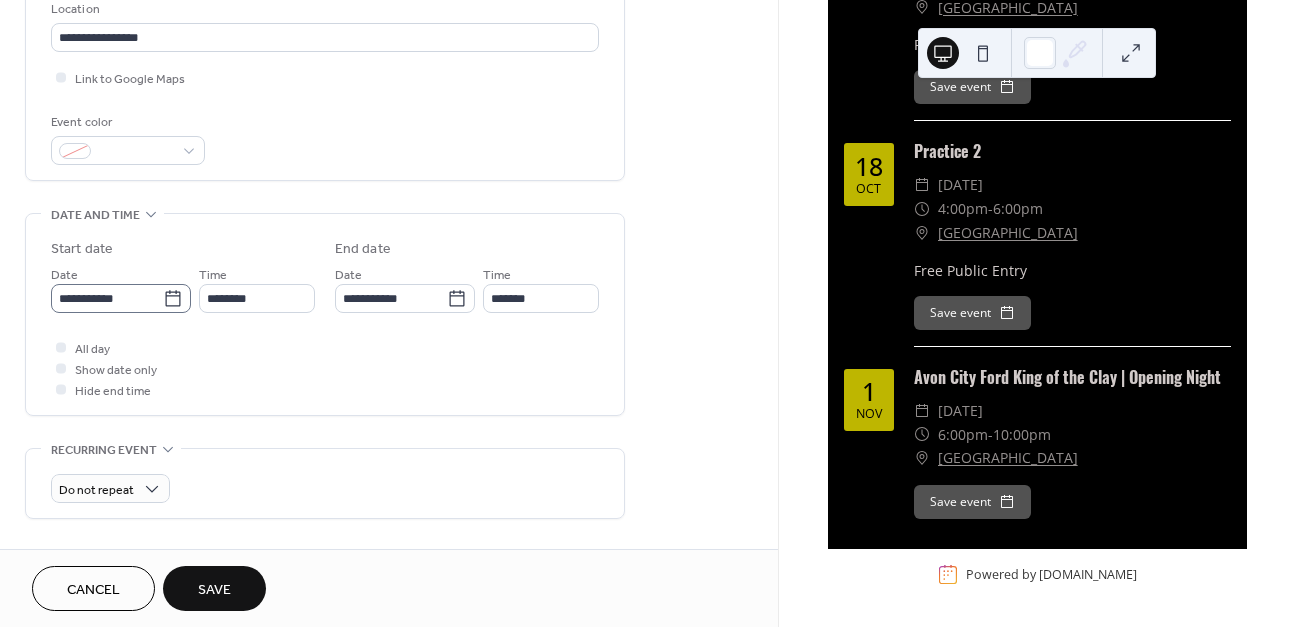 click on "**********" at bounding box center (121, 298) 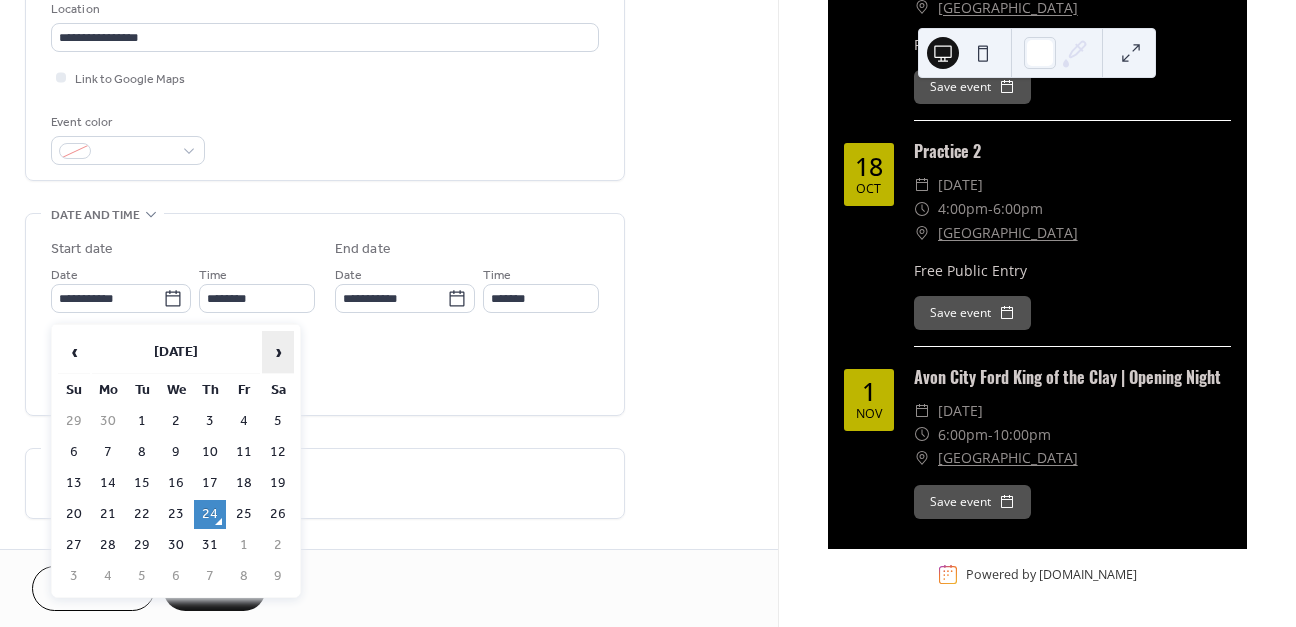 click on "›" at bounding box center [278, 352] 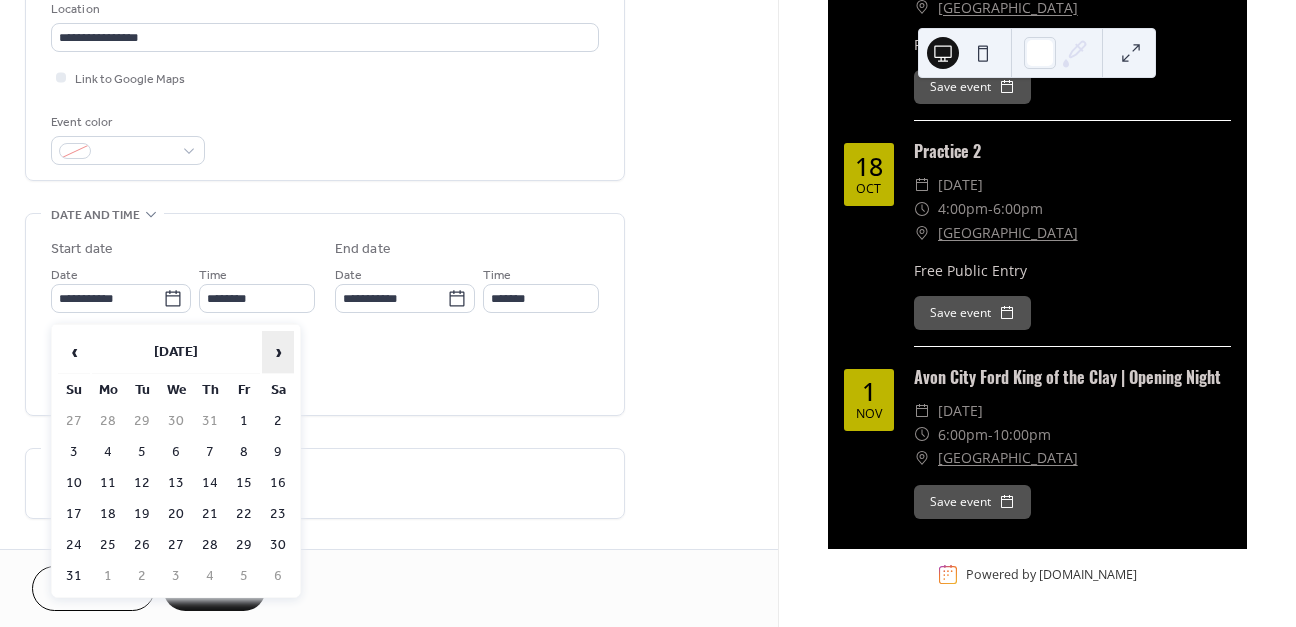 click on "›" at bounding box center (278, 352) 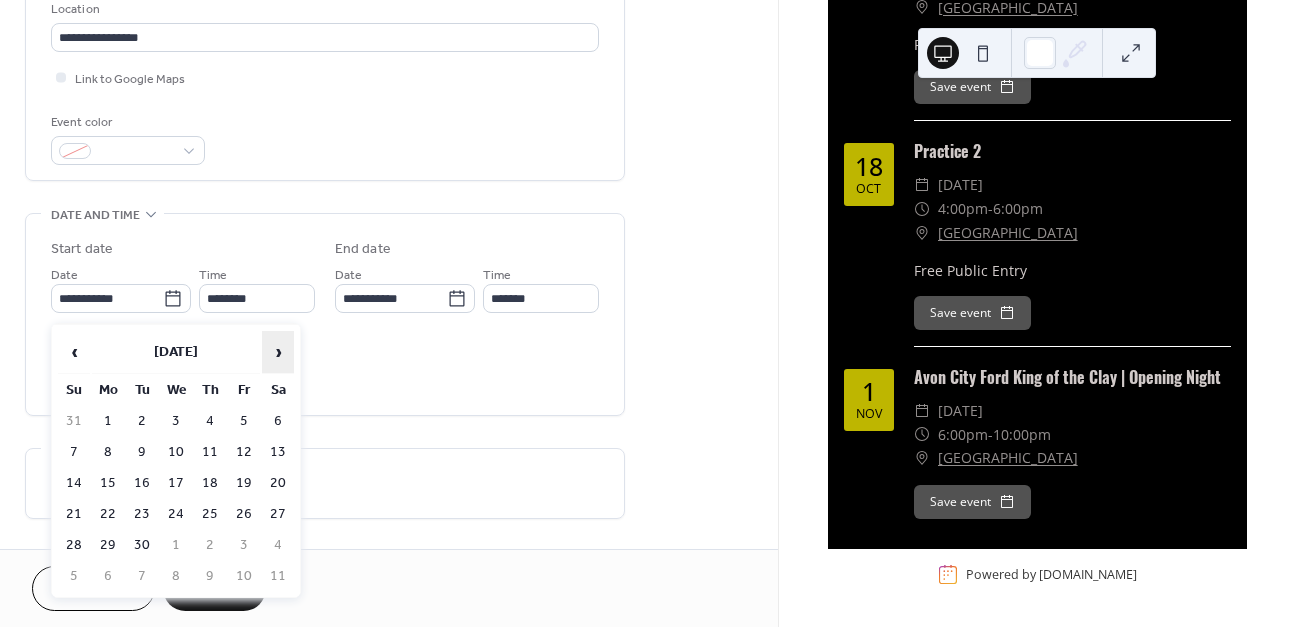 click on "›" at bounding box center [278, 352] 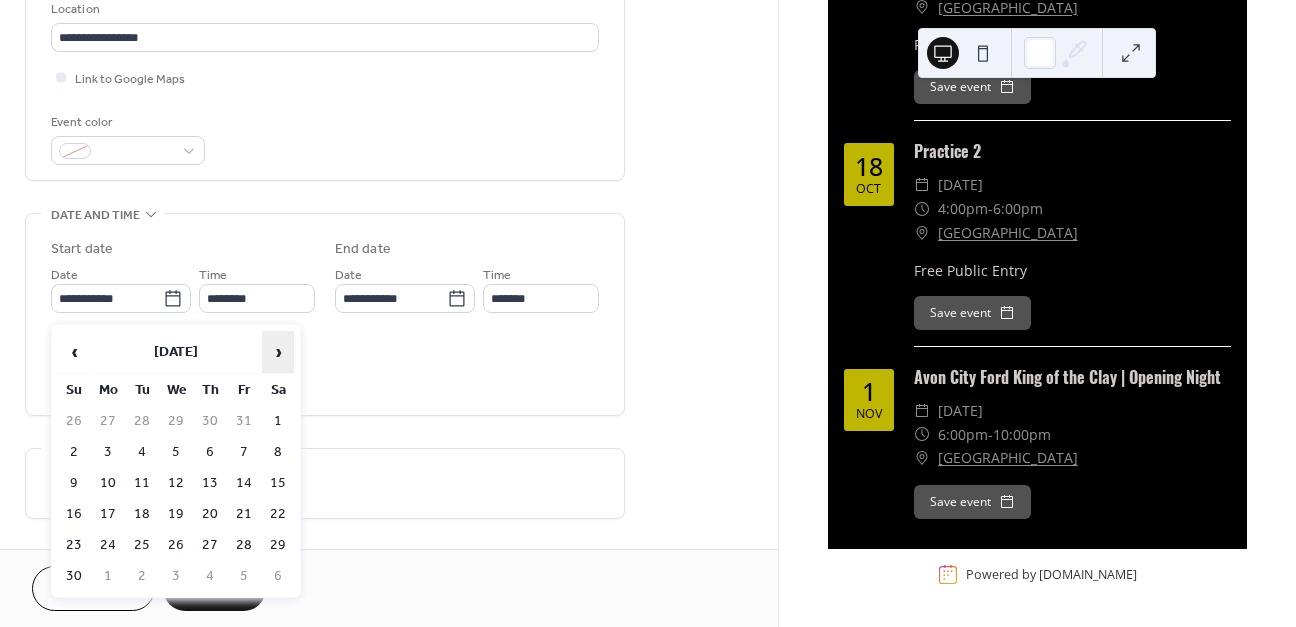 click on "›" at bounding box center [278, 352] 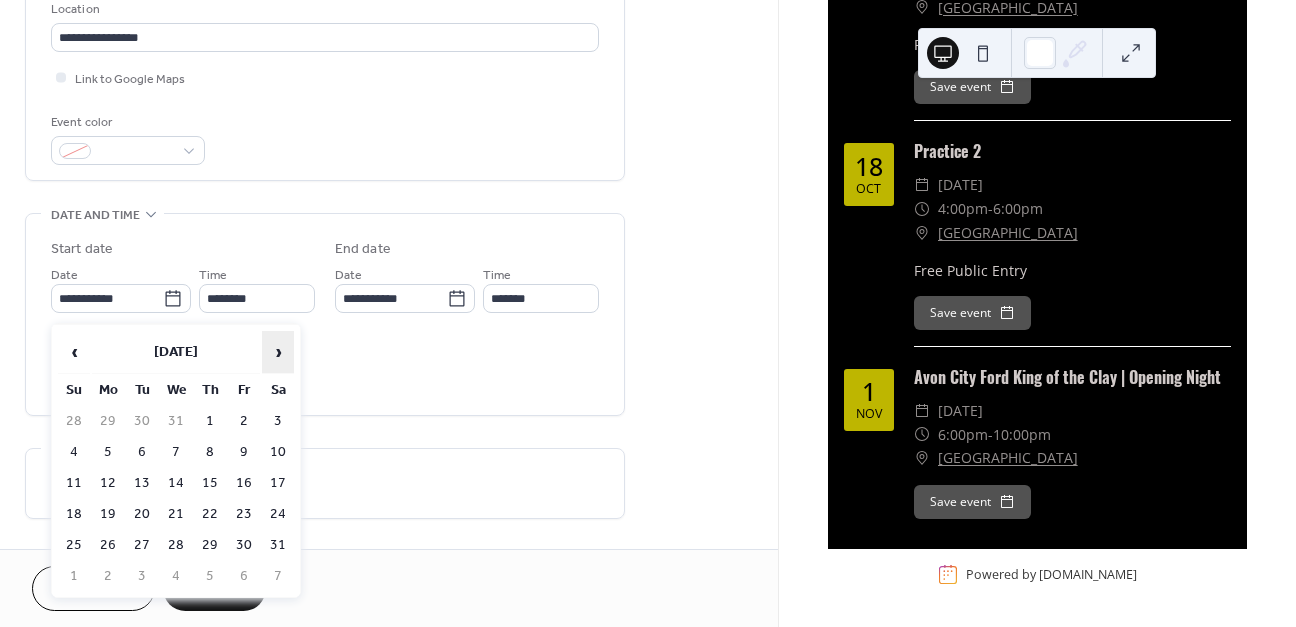click on "›" at bounding box center [278, 352] 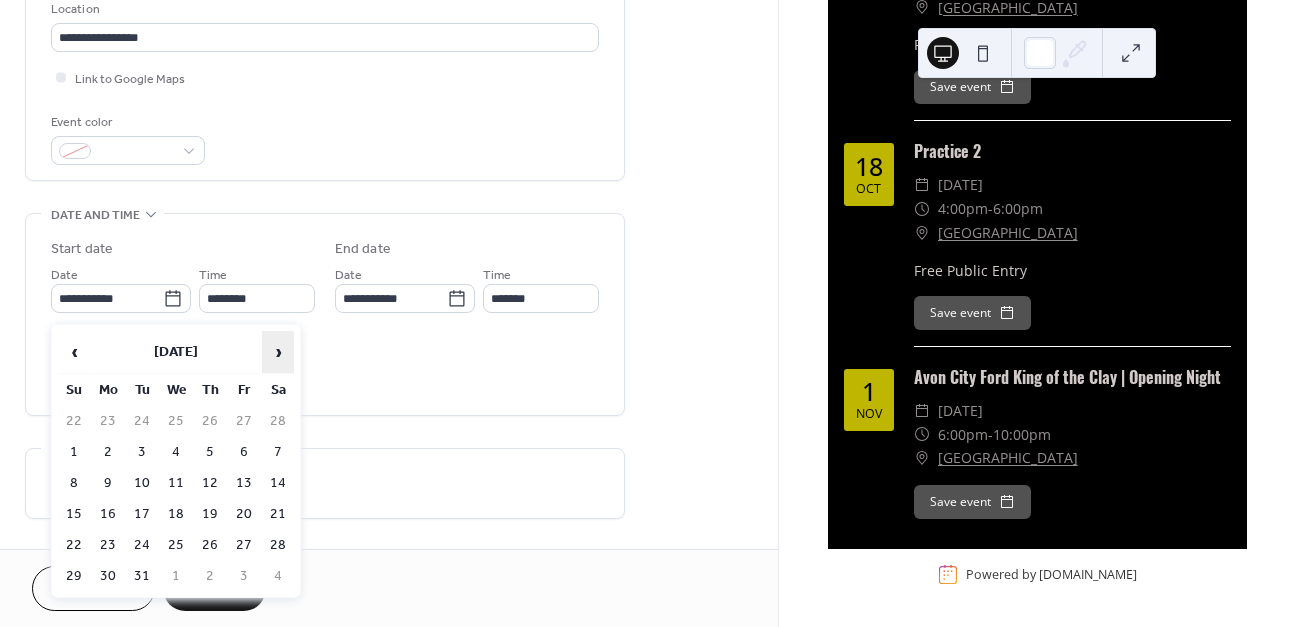 click on "›" at bounding box center [278, 352] 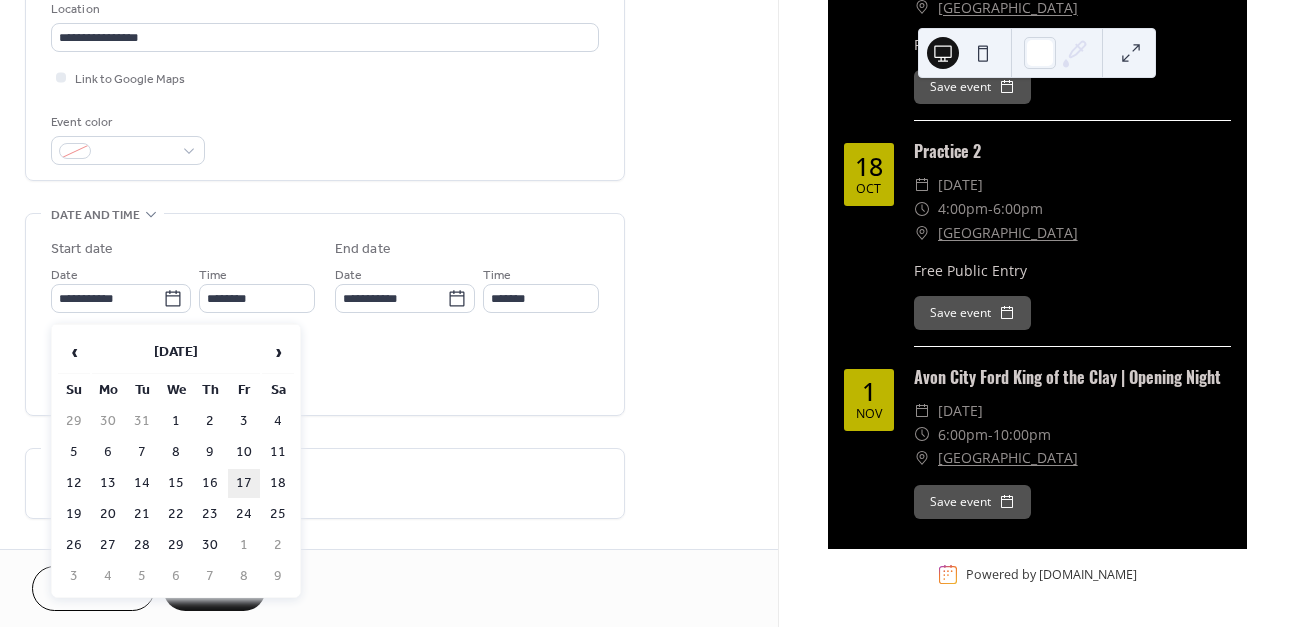 click on "17" at bounding box center [244, 483] 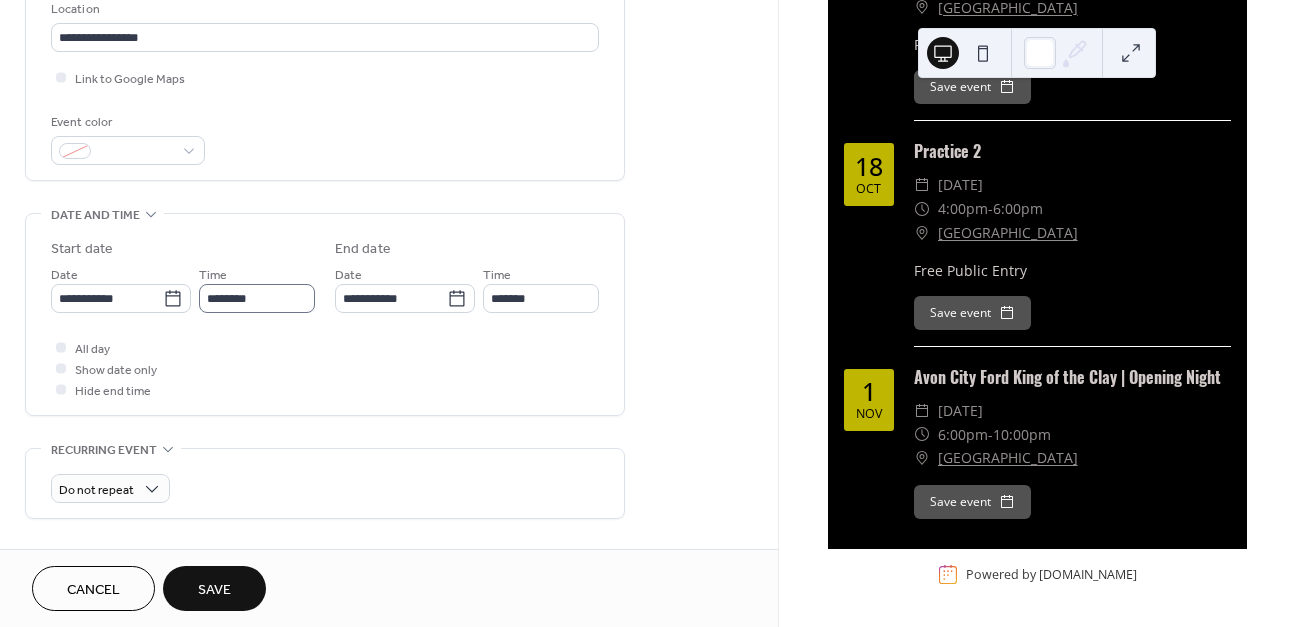 type on "**********" 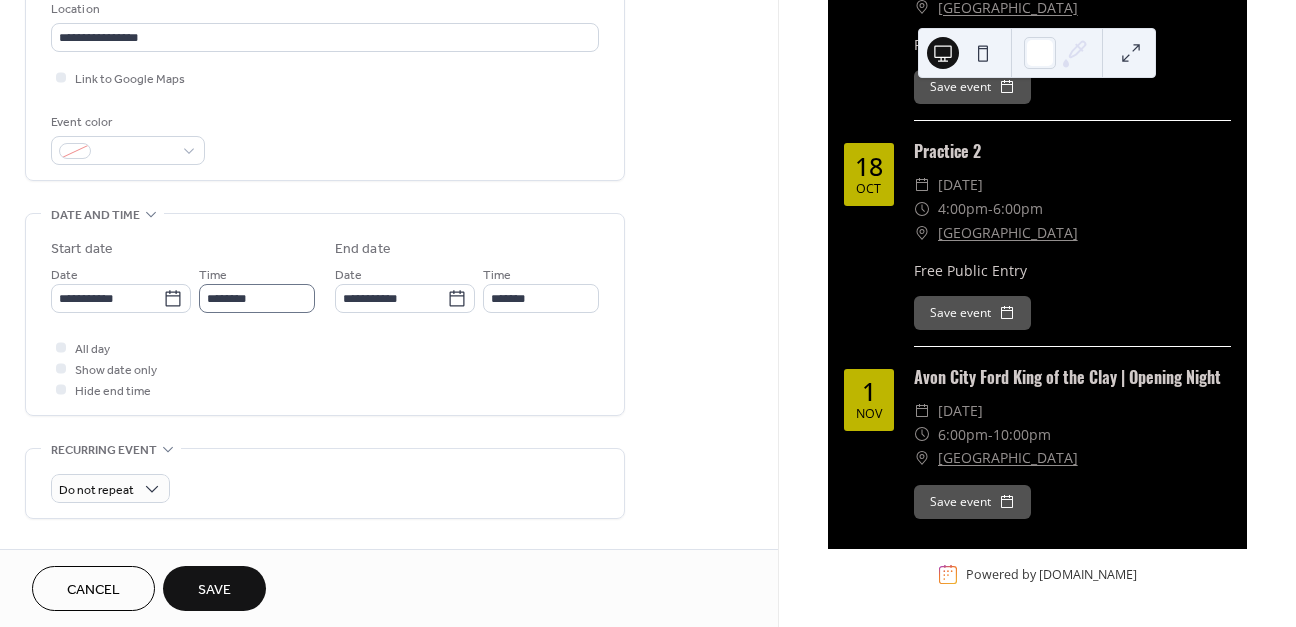 type on "**********" 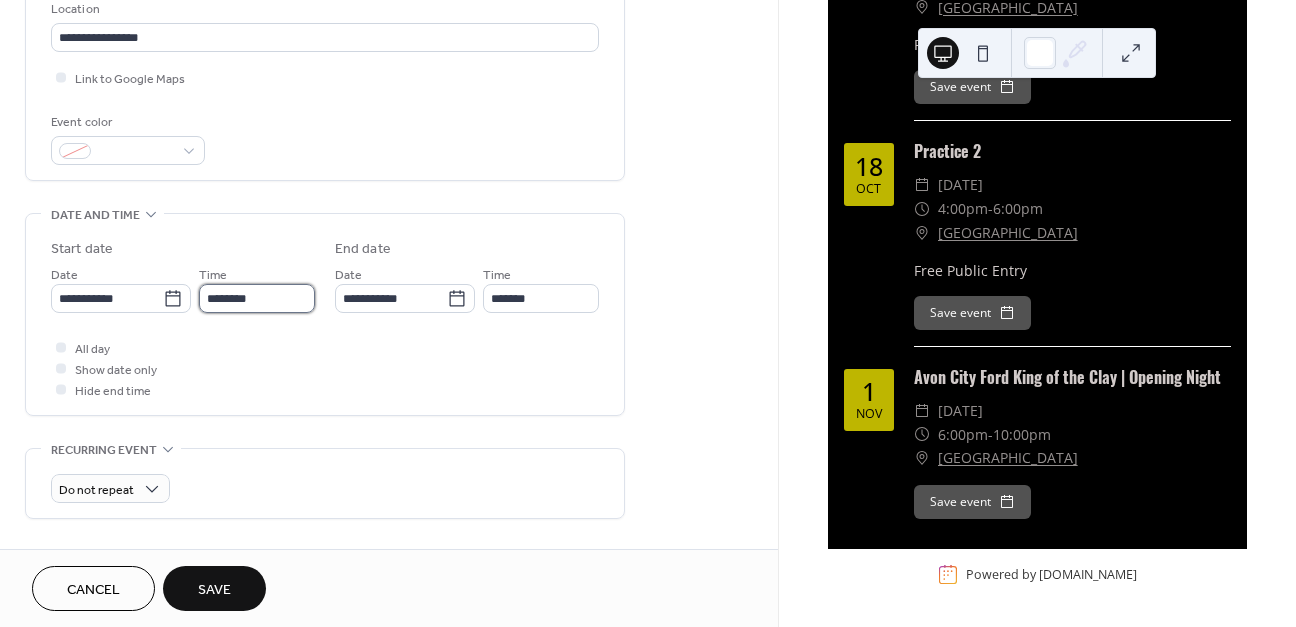 click on "********" at bounding box center [257, 298] 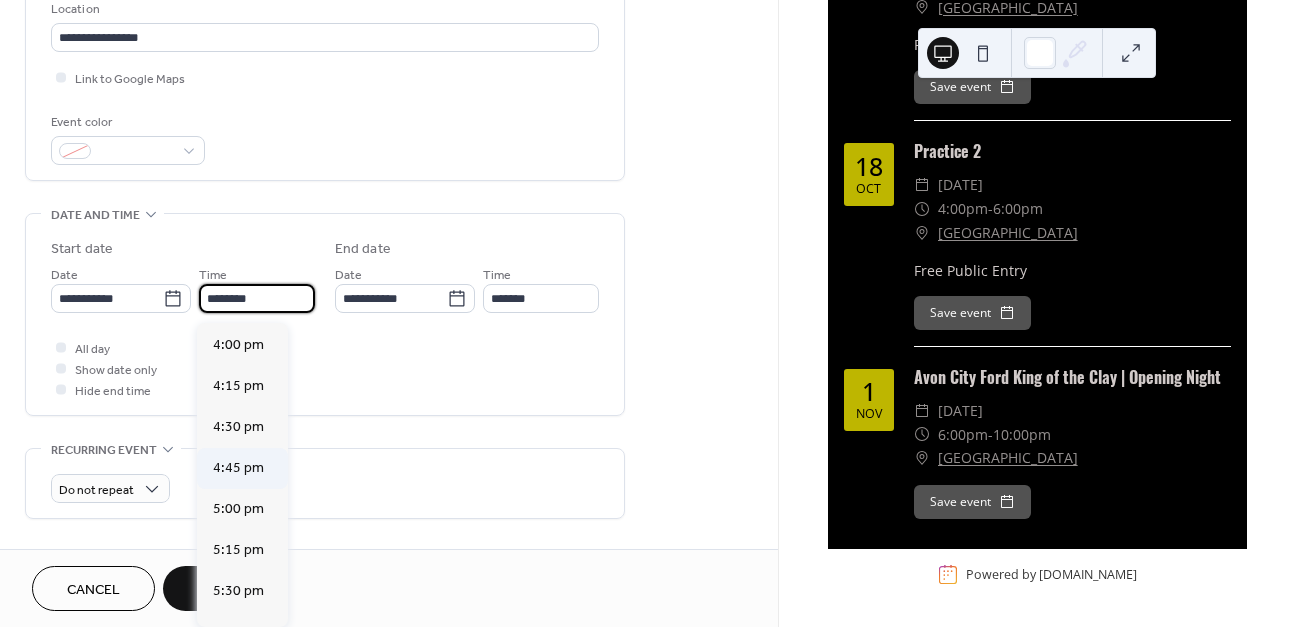 scroll, scrollTop: 2685, scrollLeft: 0, axis: vertical 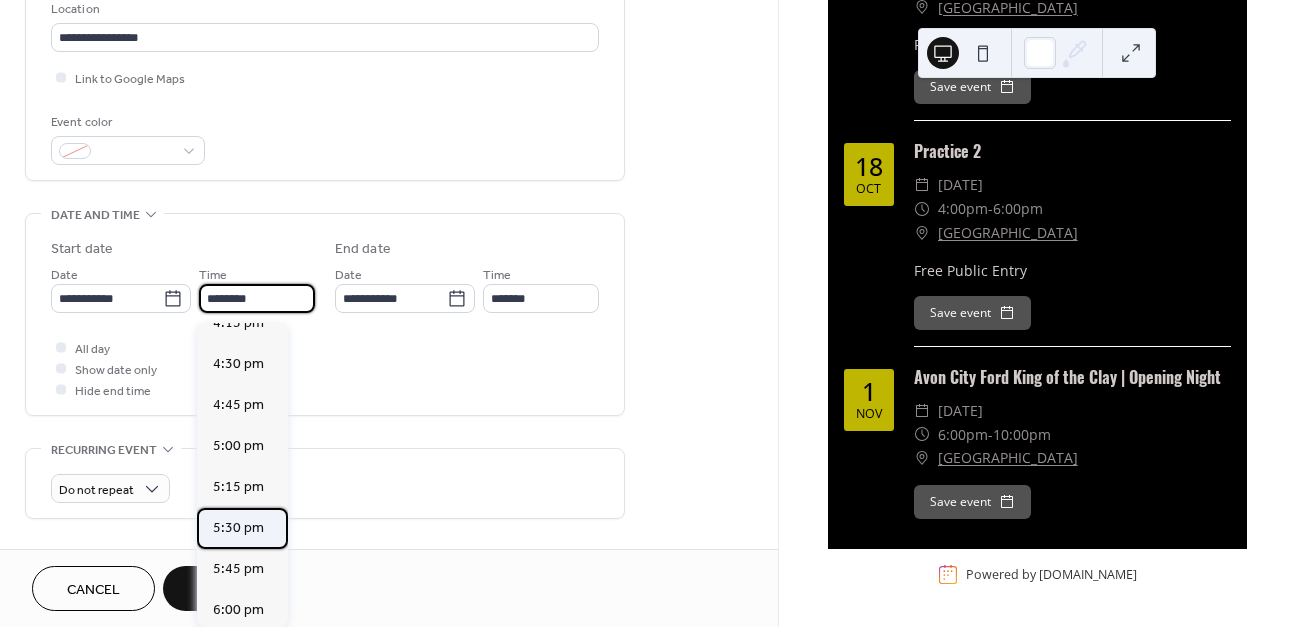 click on "5:30 pm" at bounding box center (238, 528) 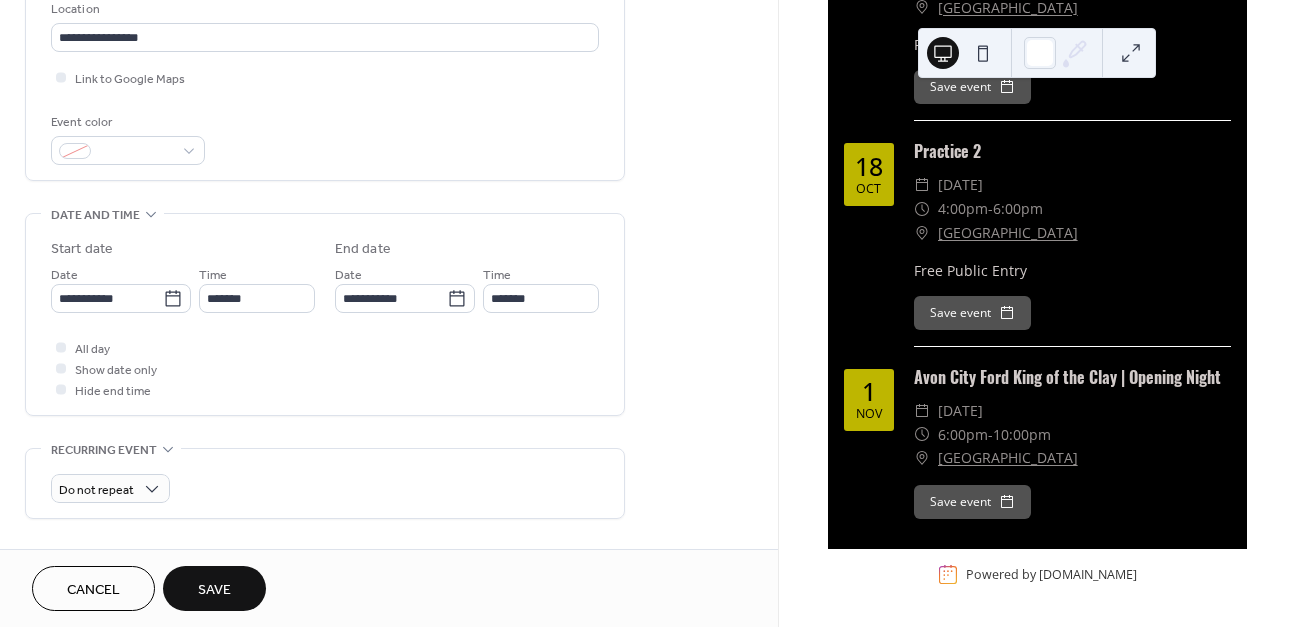 type on "*******" 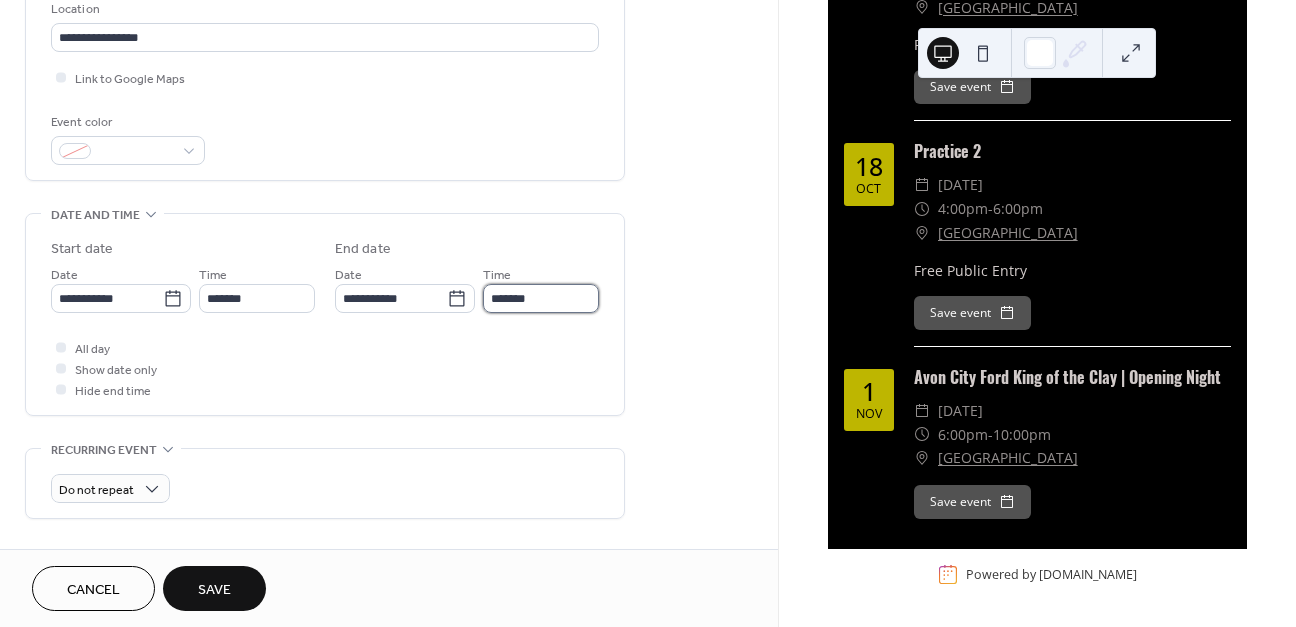 click on "*******" at bounding box center (541, 298) 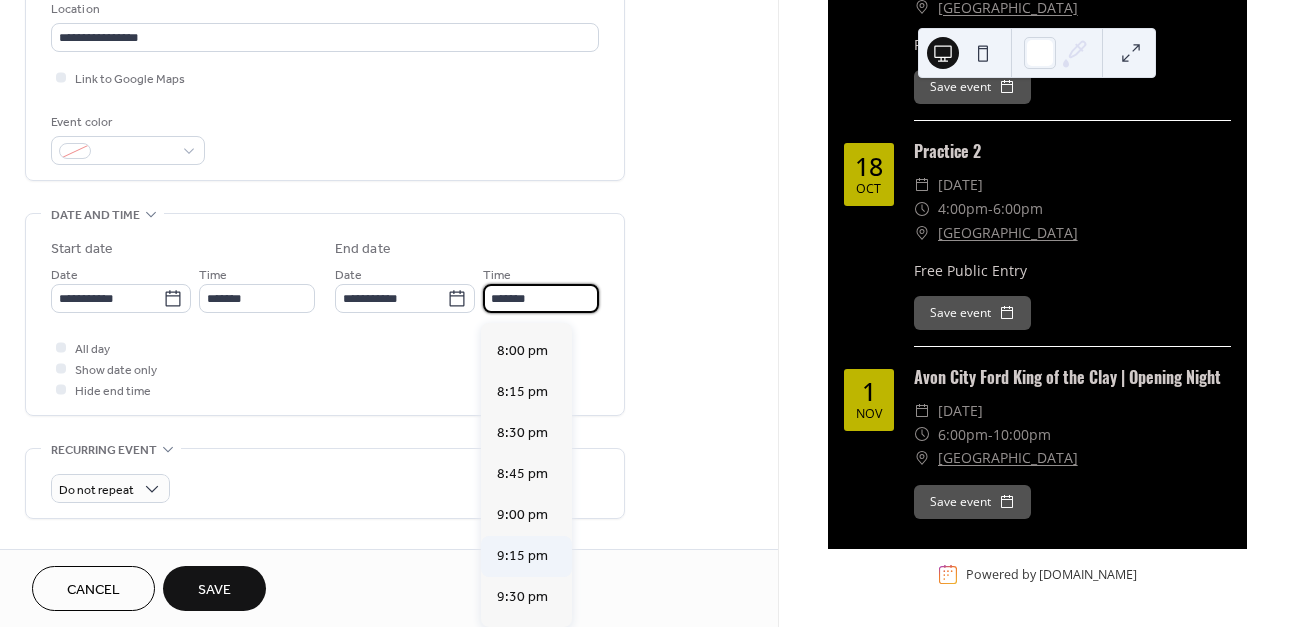 scroll, scrollTop: 477, scrollLeft: 0, axis: vertical 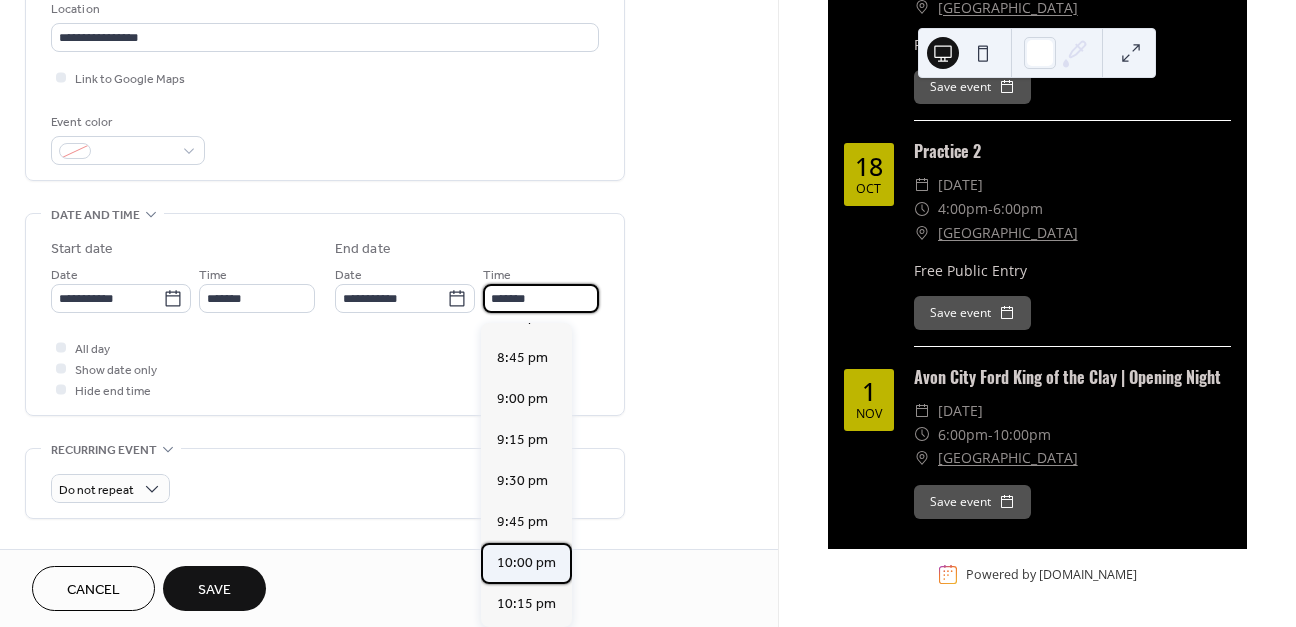 click on "10:00 pm" at bounding box center (526, 563) 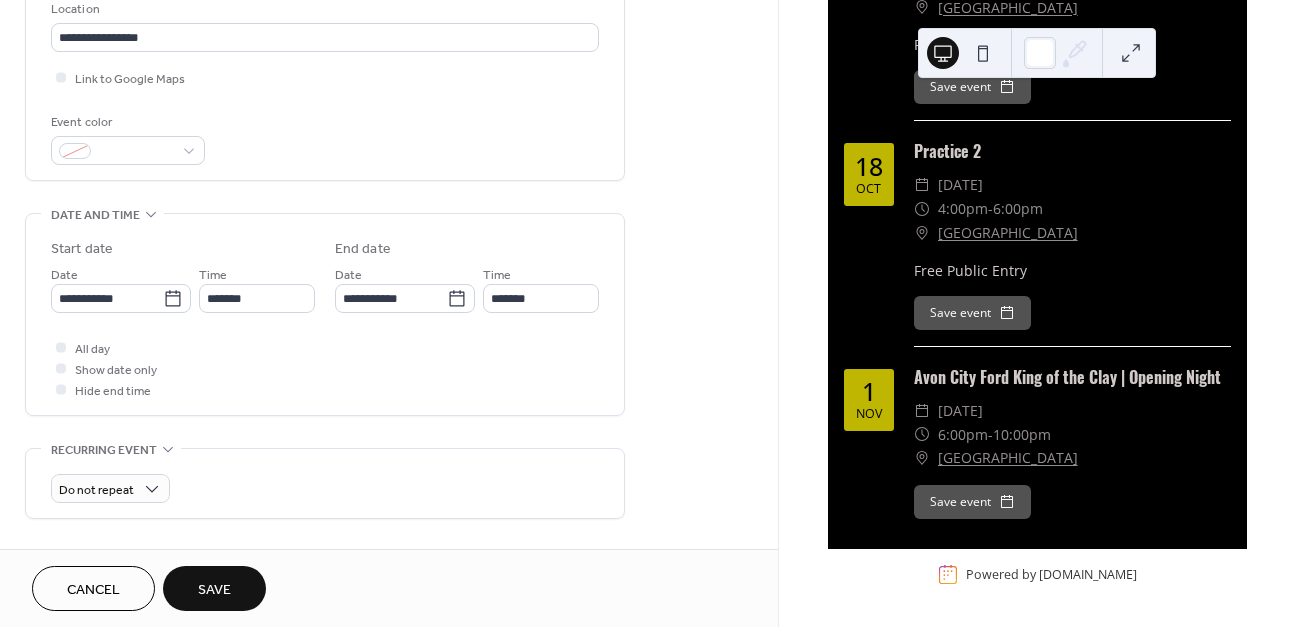 type on "********" 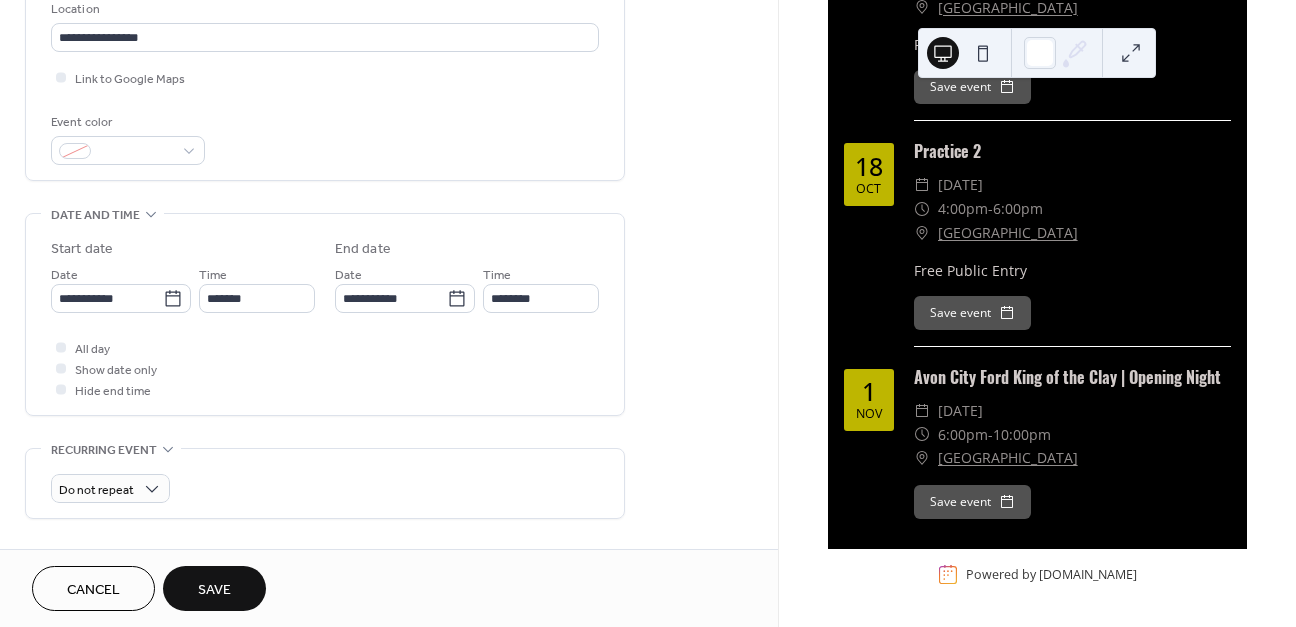 click on "Save" at bounding box center [214, 590] 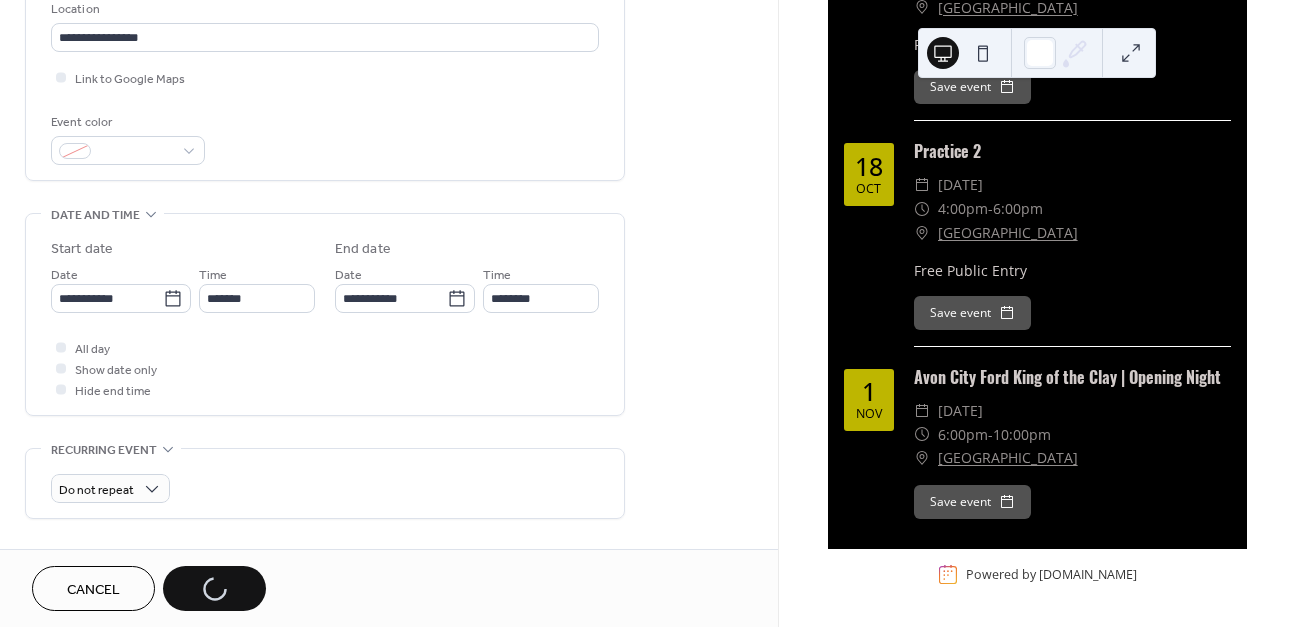 scroll, scrollTop: 735, scrollLeft: 0, axis: vertical 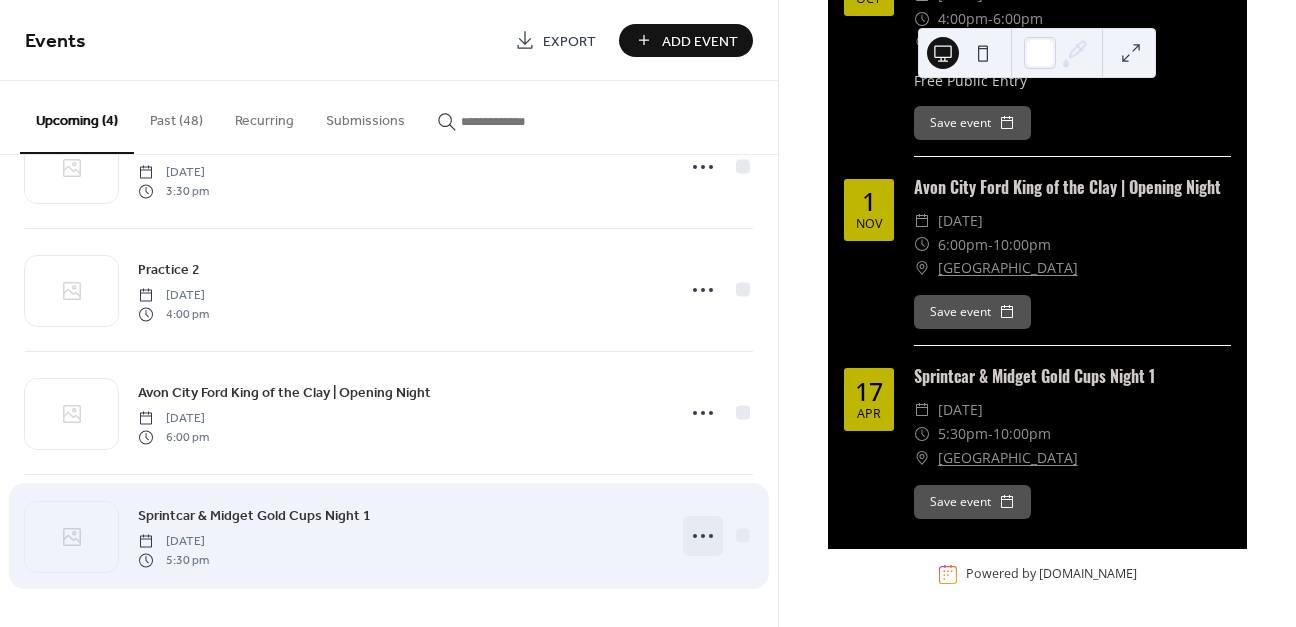 click 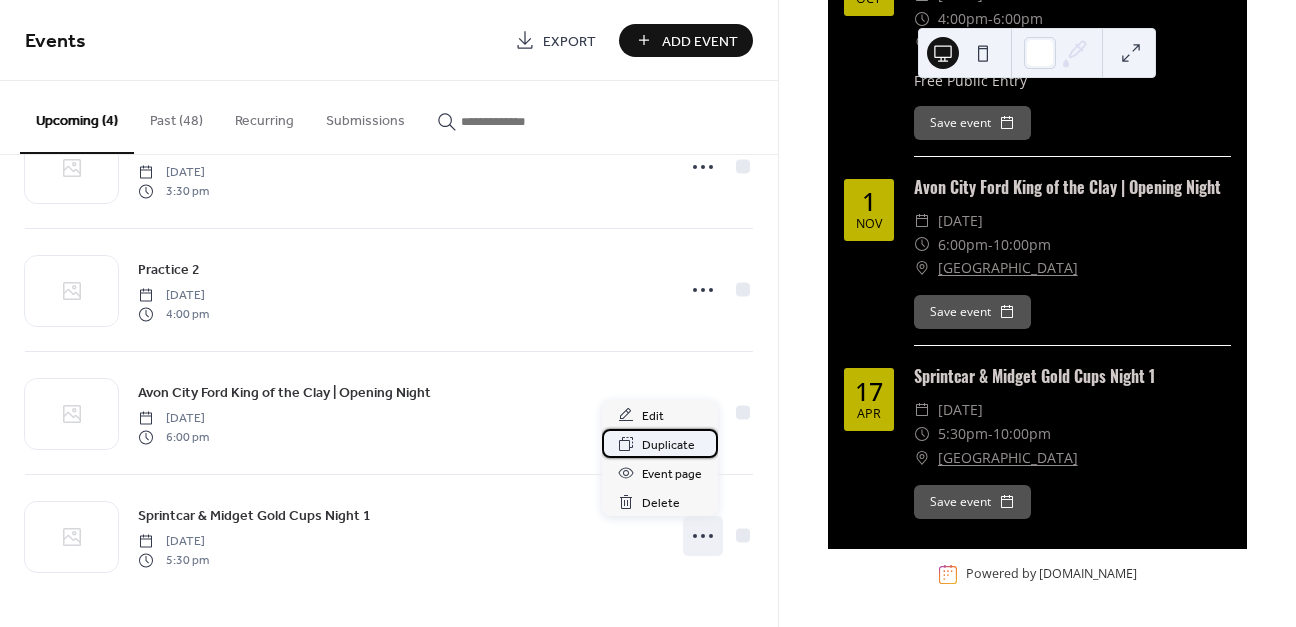 click on "Duplicate" at bounding box center [668, 445] 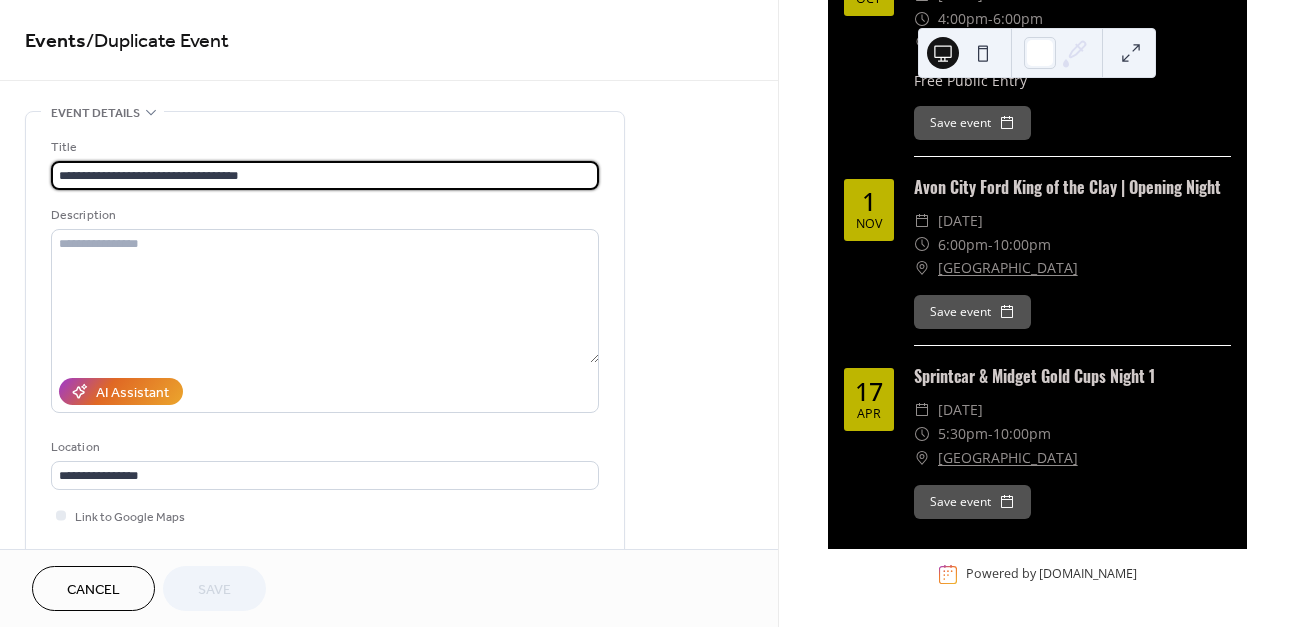 scroll, scrollTop: 0, scrollLeft: 0, axis: both 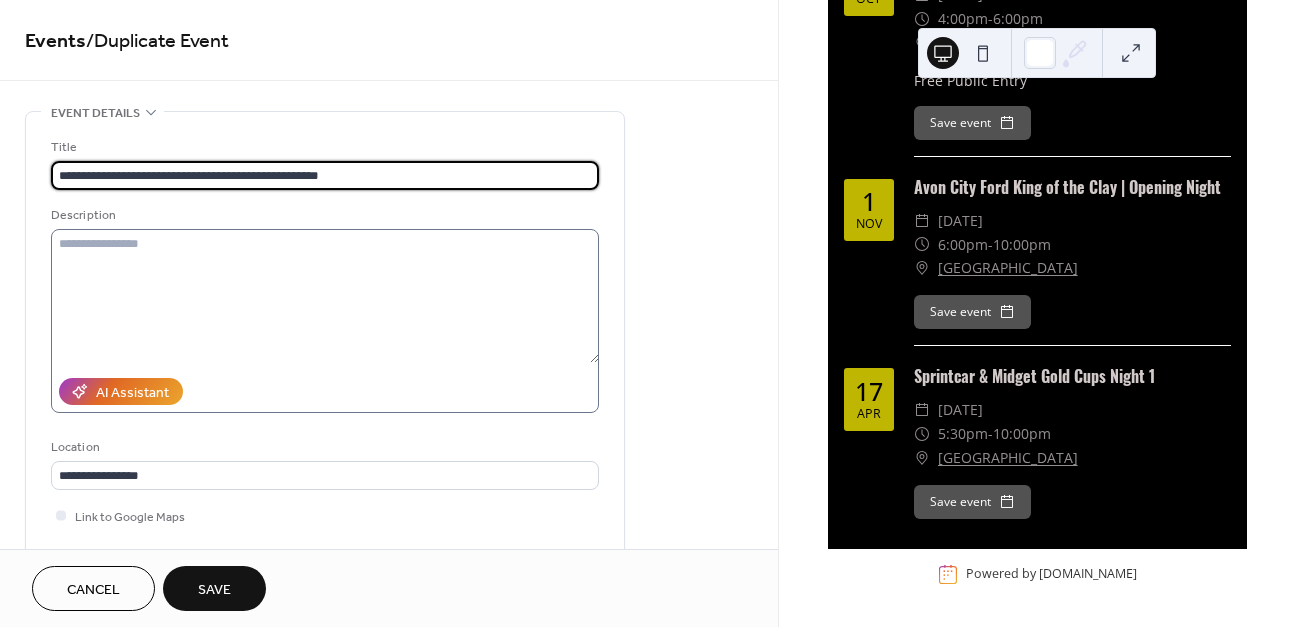 type on "**********" 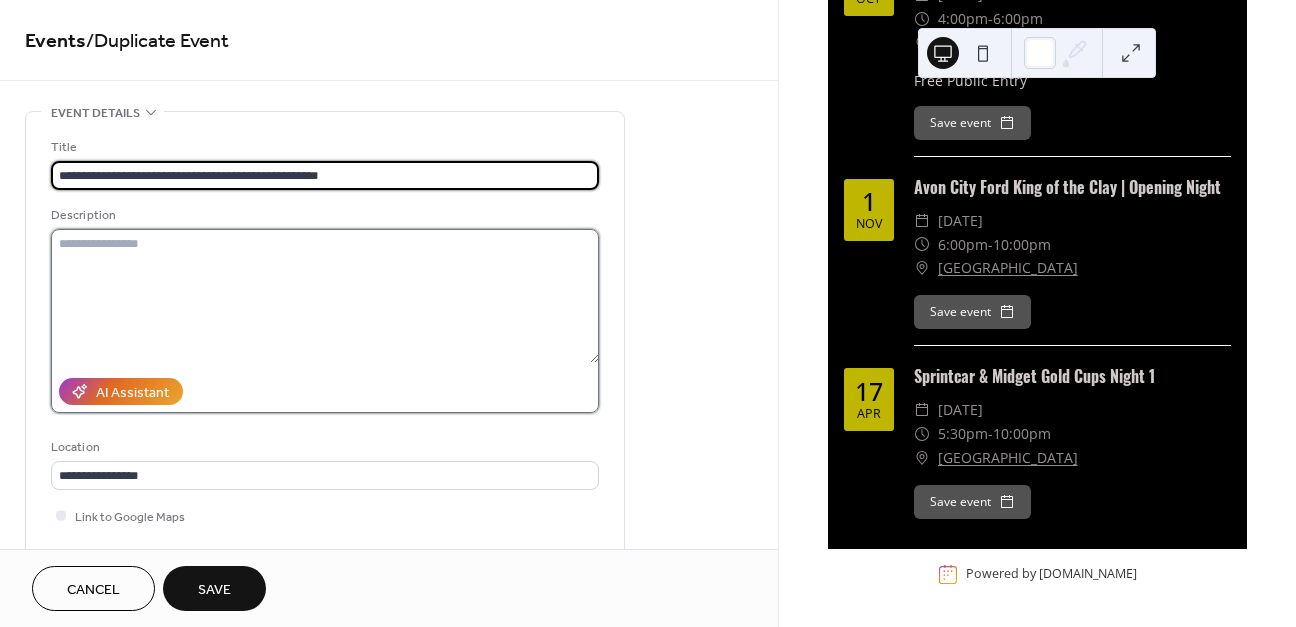 click at bounding box center [325, 296] 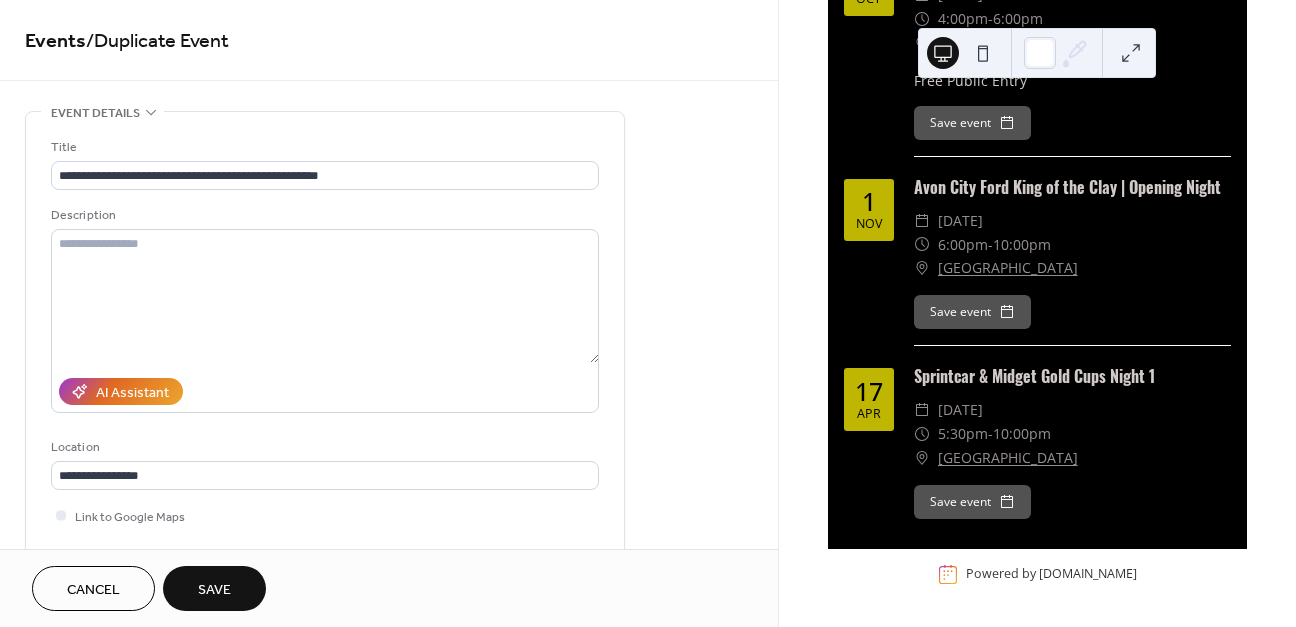 click on "**********" at bounding box center (325, 370) 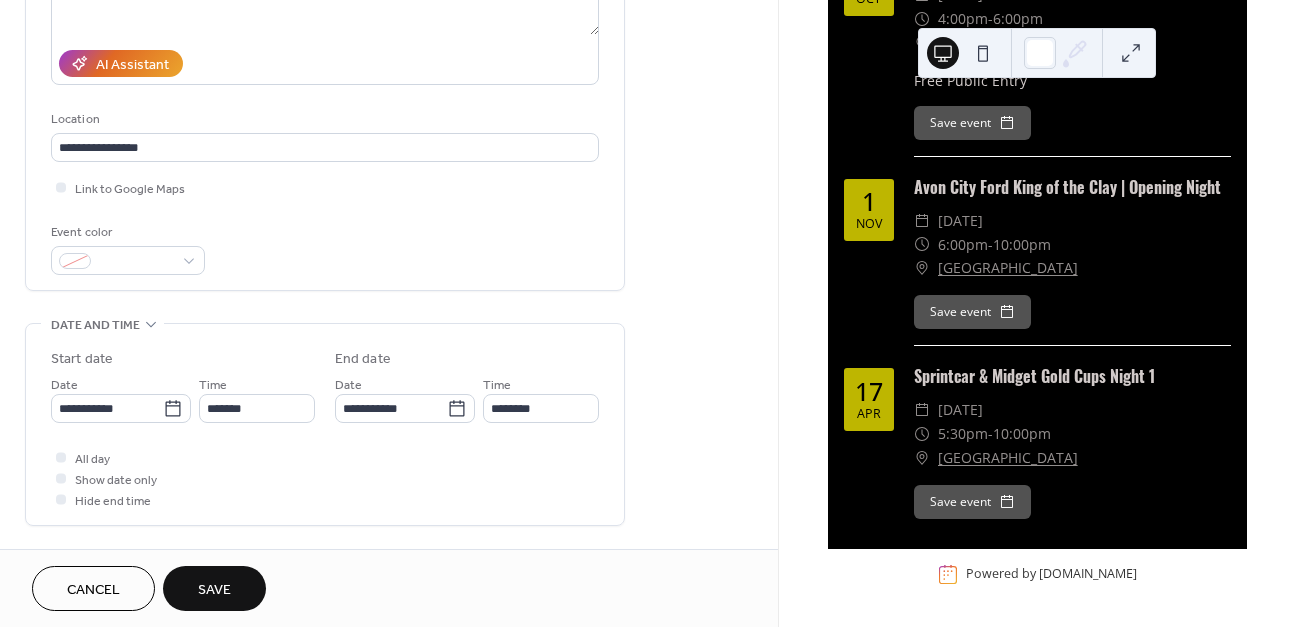 scroll, scrollTop: 360, scrollLeft: 0, axis: vertical 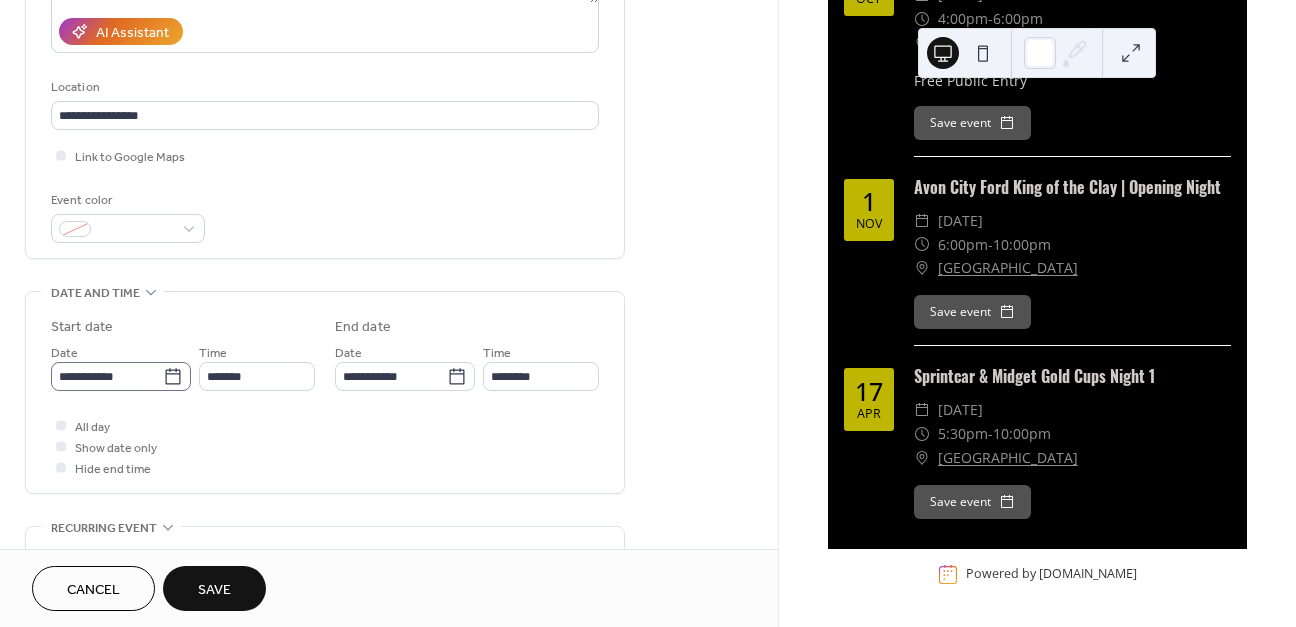 click 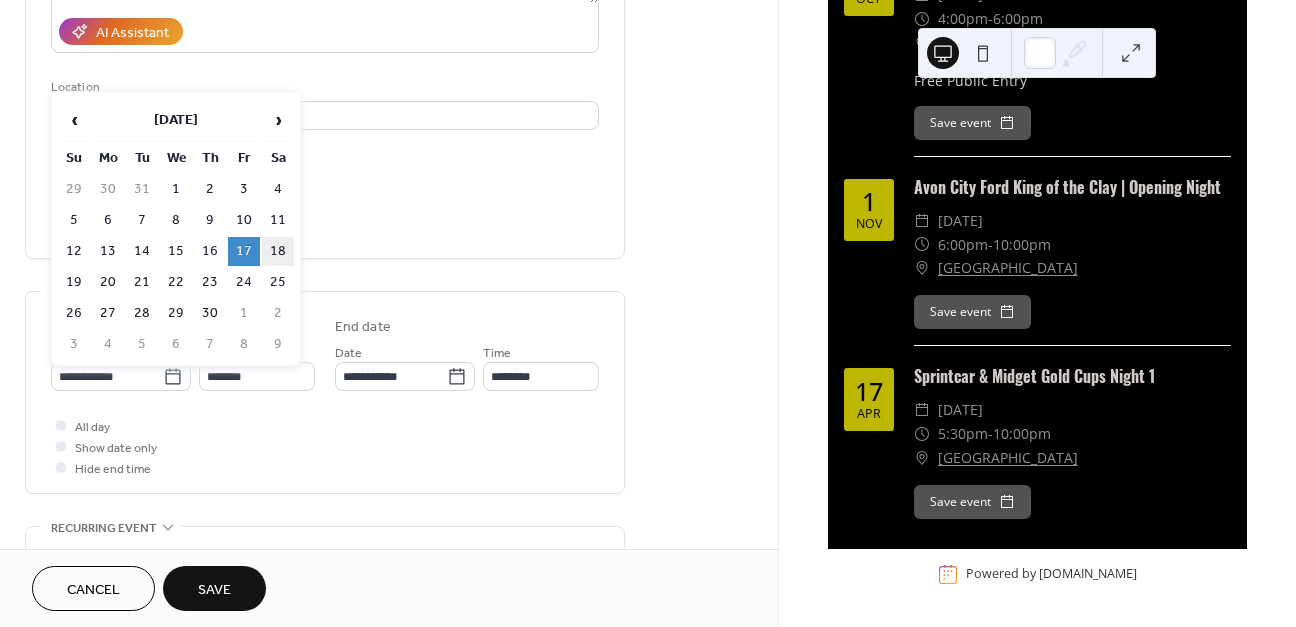click on "18" at bounding box center [278, 251] 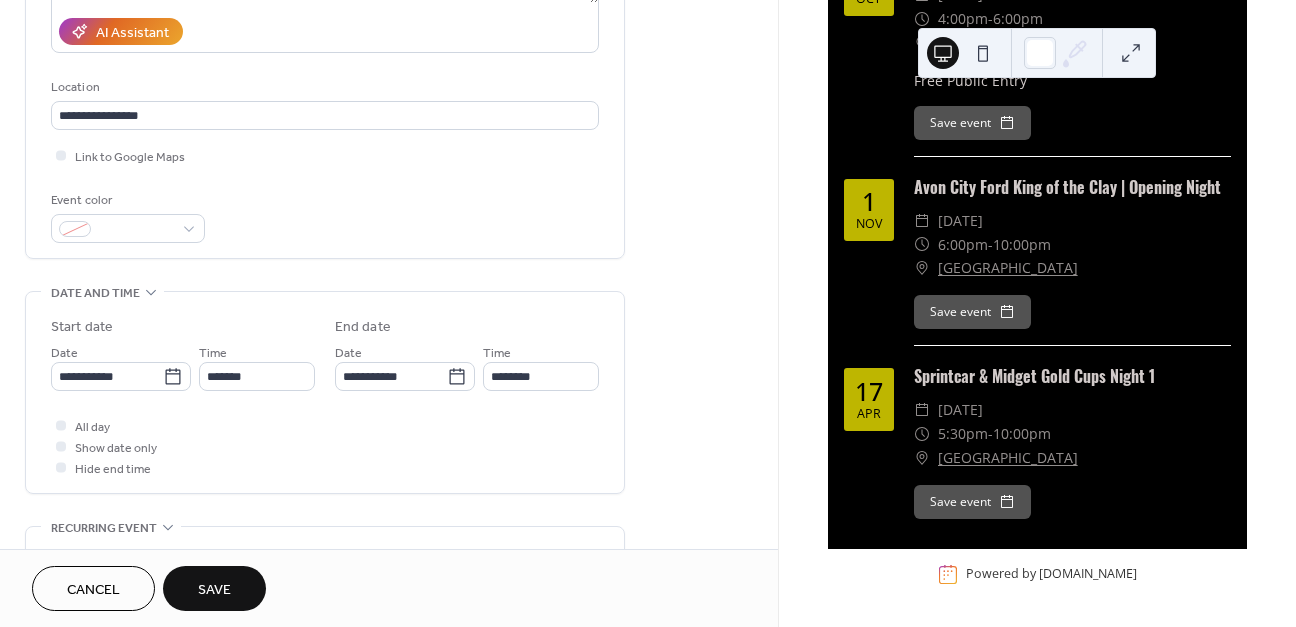 type on "**********" 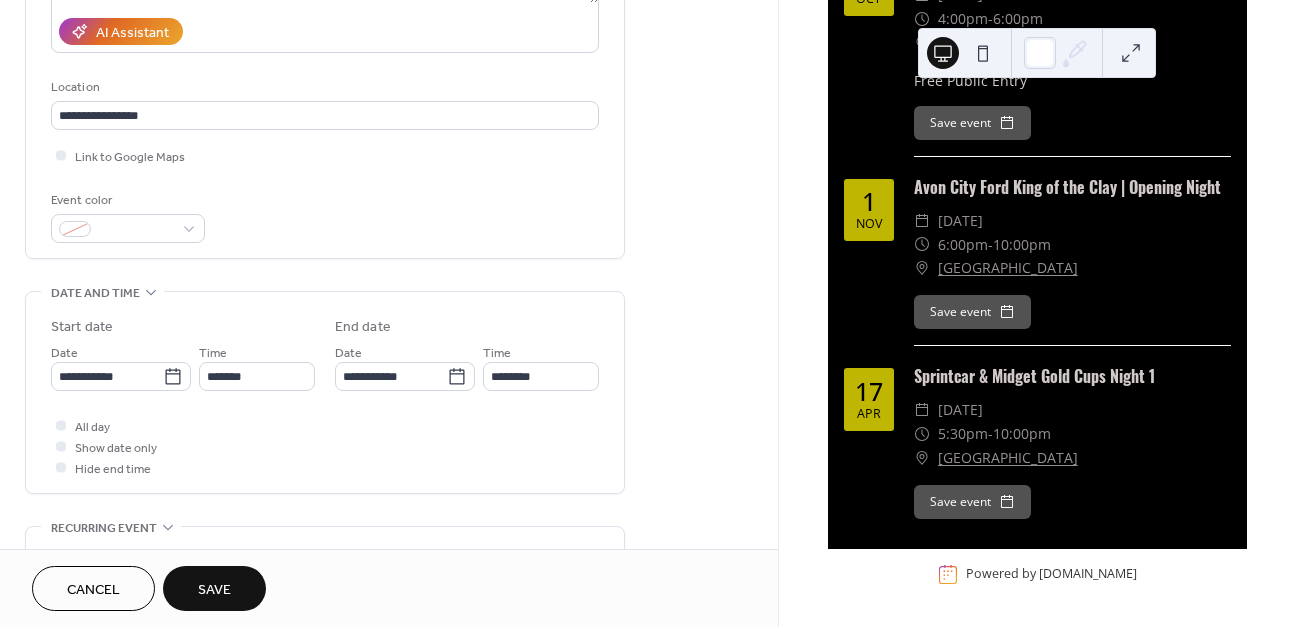 type on "**********" 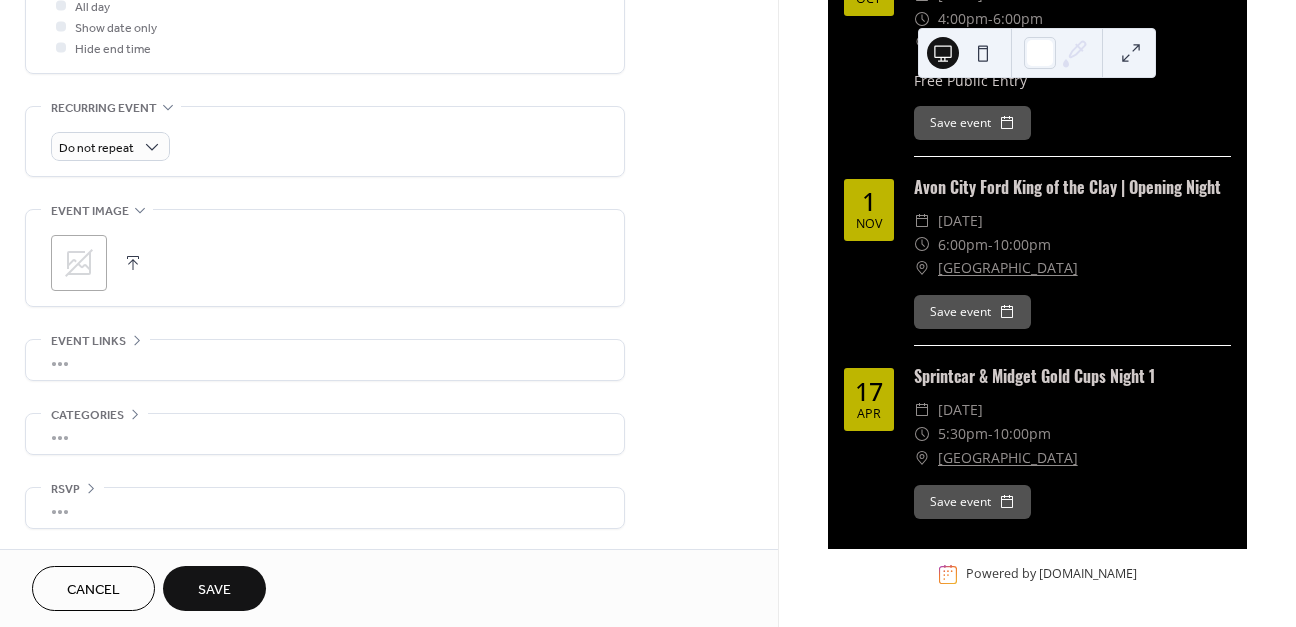 scroll, scrollTop: 786, scrollLeft: 0, axis: vertical 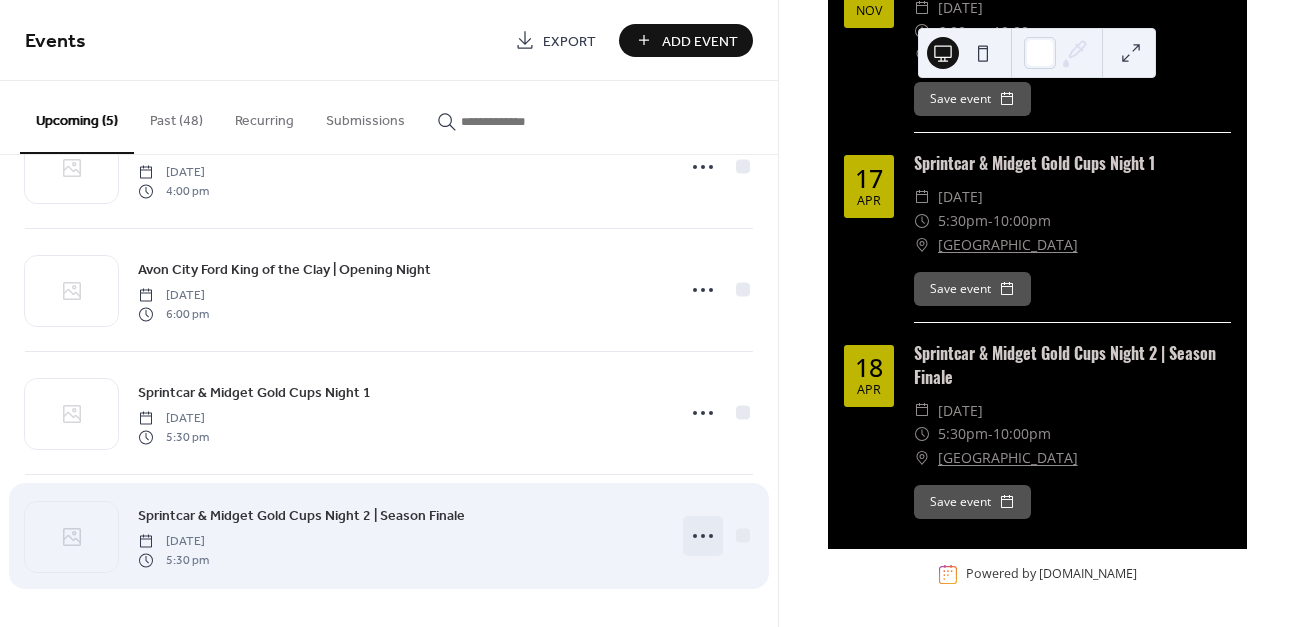 click 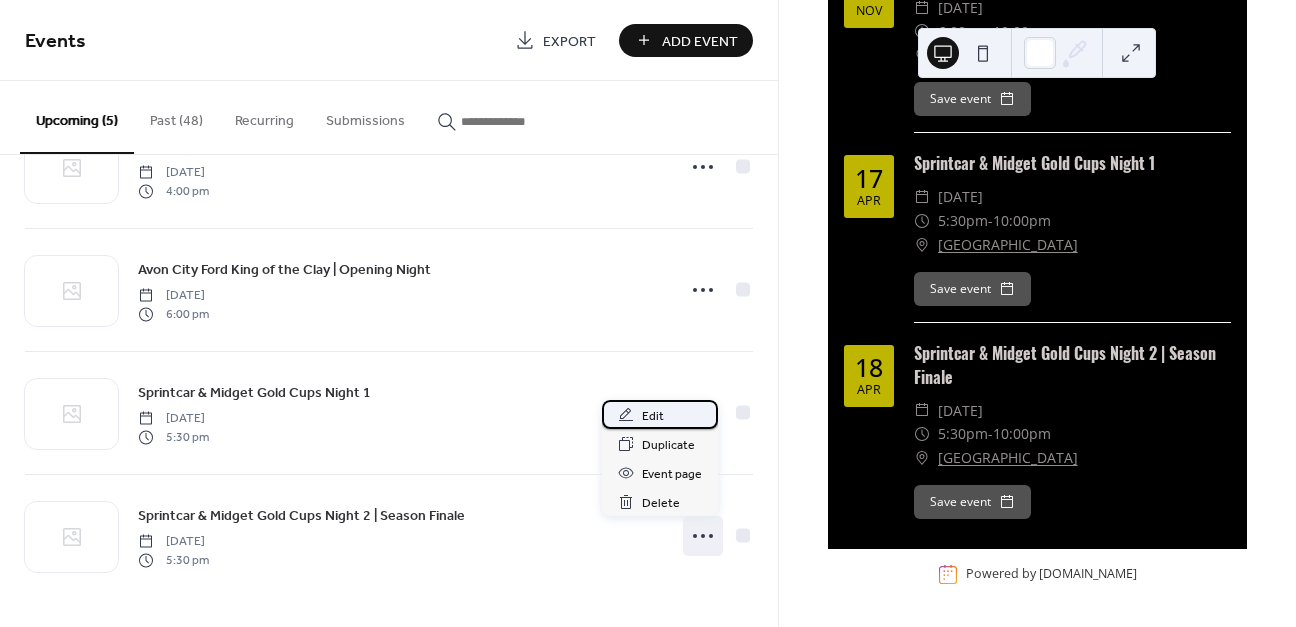click on "Edit" at bounding box center (660, 414) 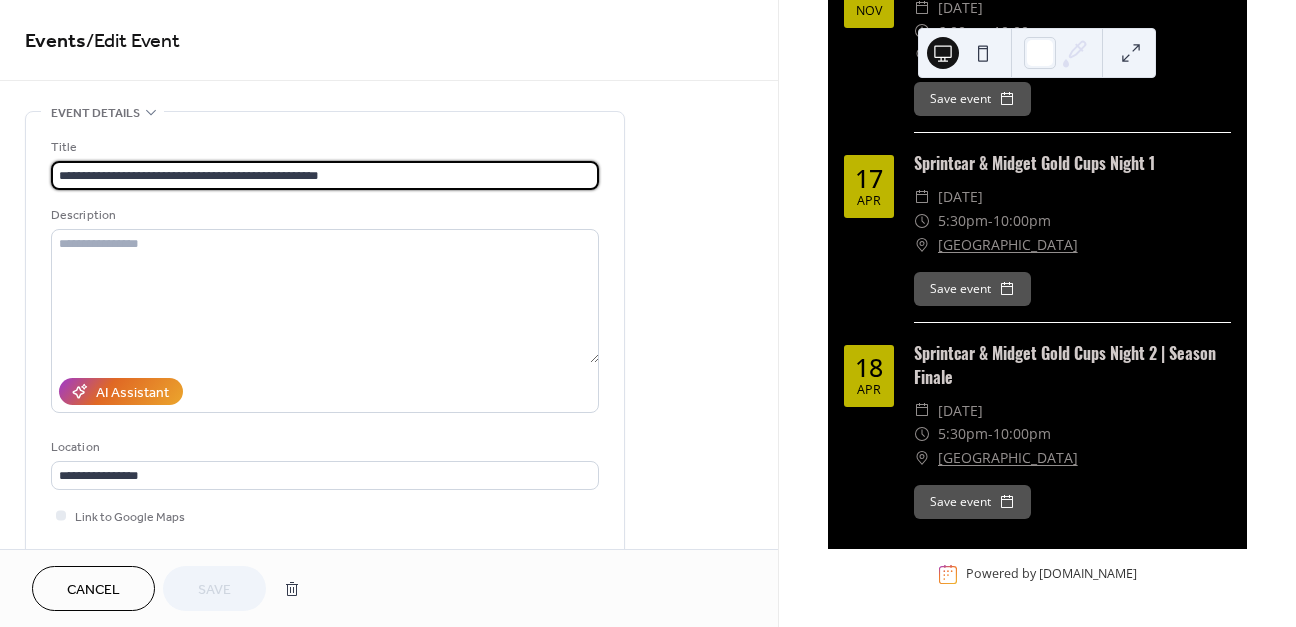 drag, startPoint x: 356, startPoint y: 179, endPoint x: 264, endPoint y: 177, distance: 92.021736 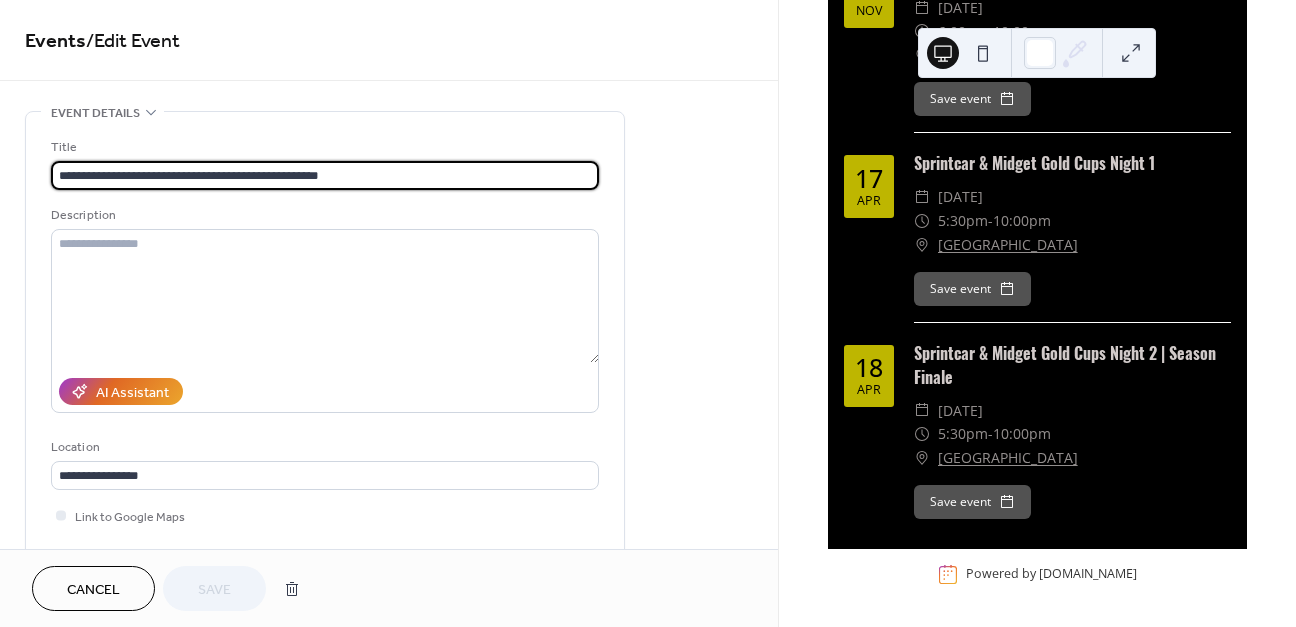 click on "**********" at bounding box center (325, 175) 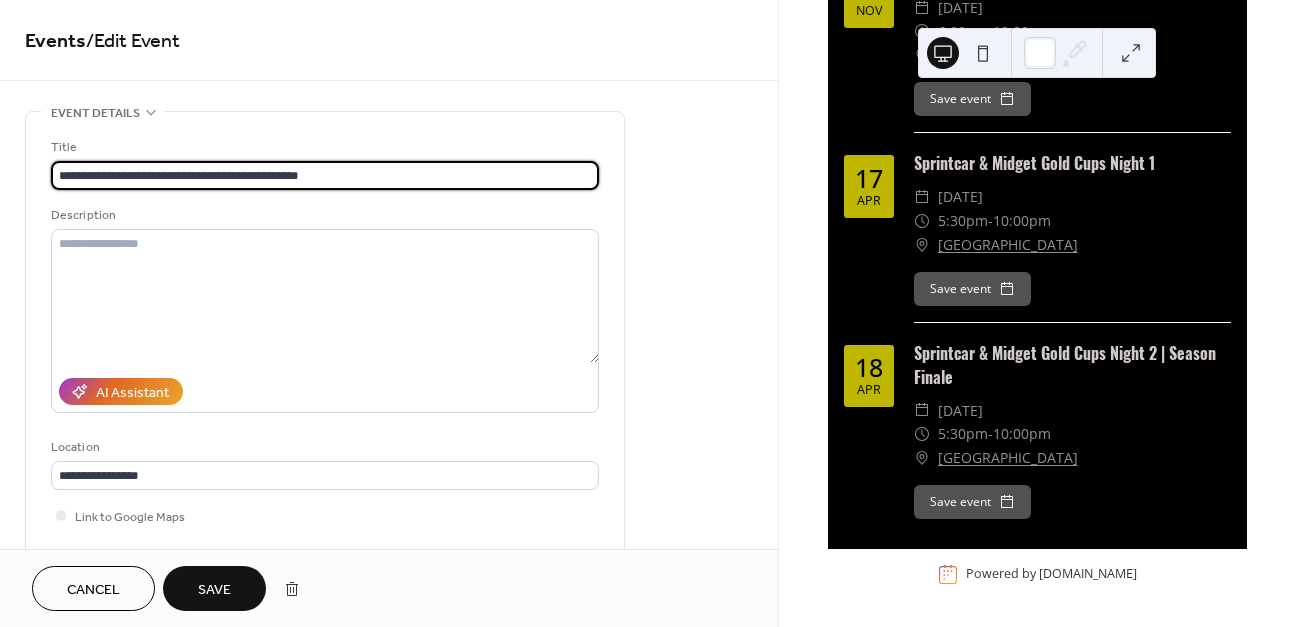 type on "**********" 